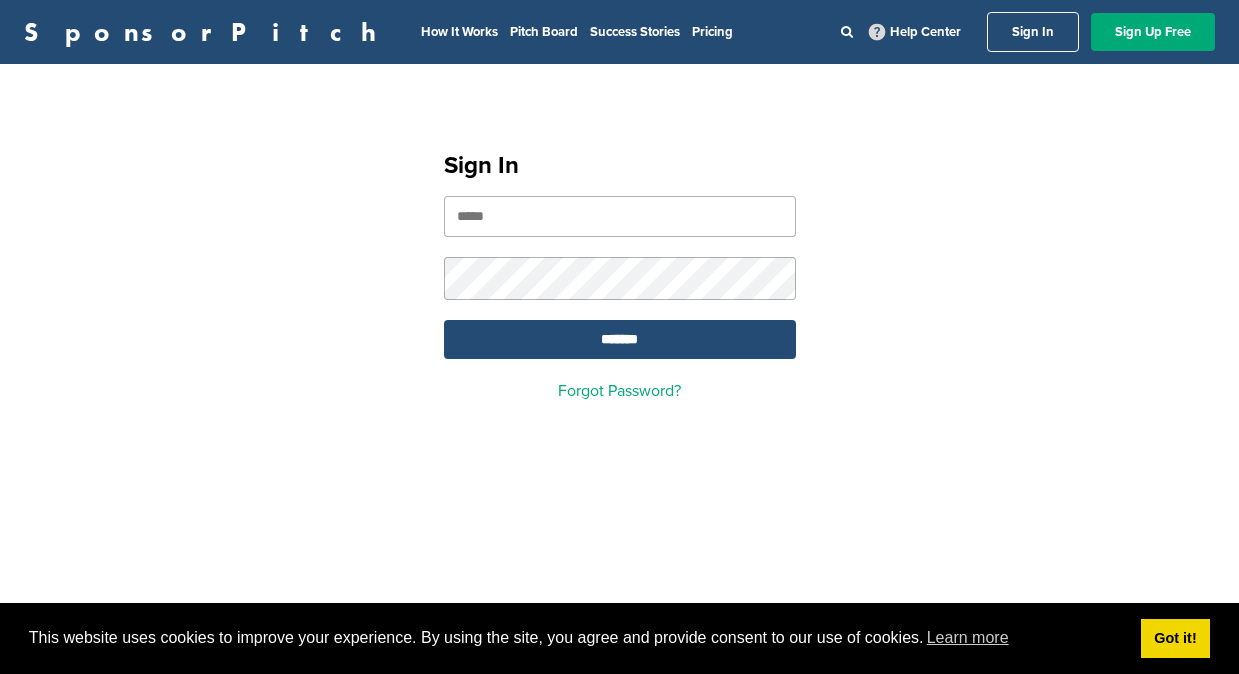 scroll, scrollTop: 0, scrollLeft: 0, axis: both 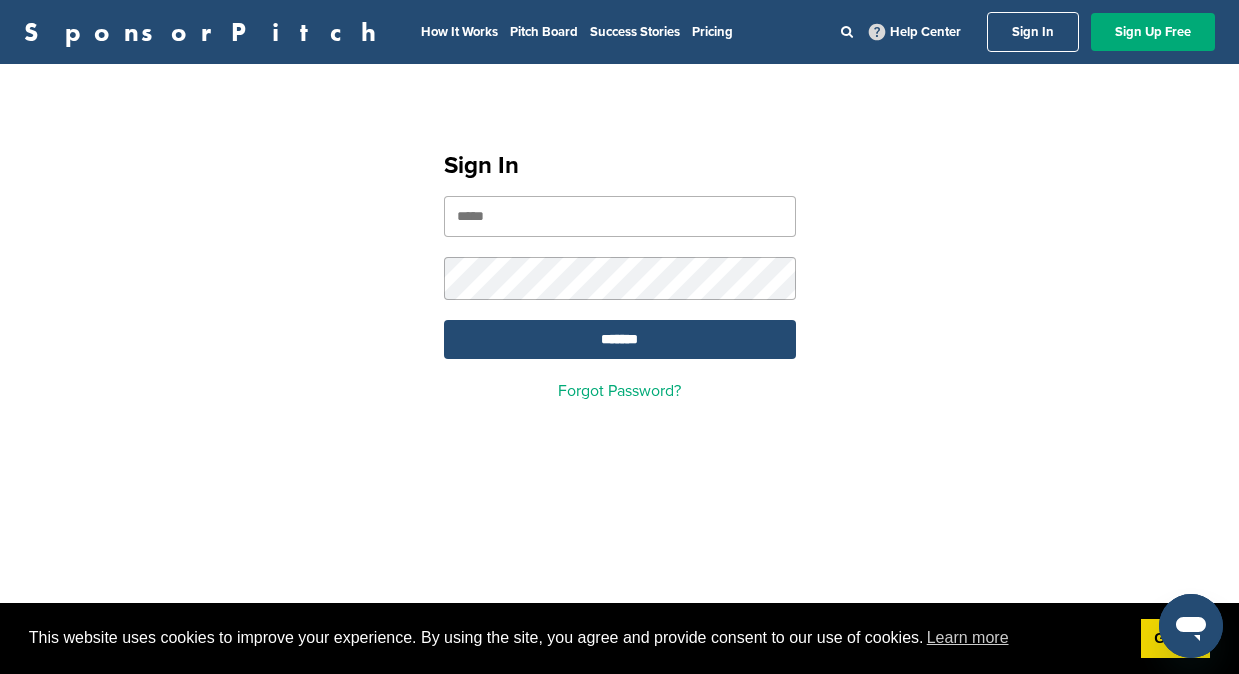 click at bounding box center (620, 216) 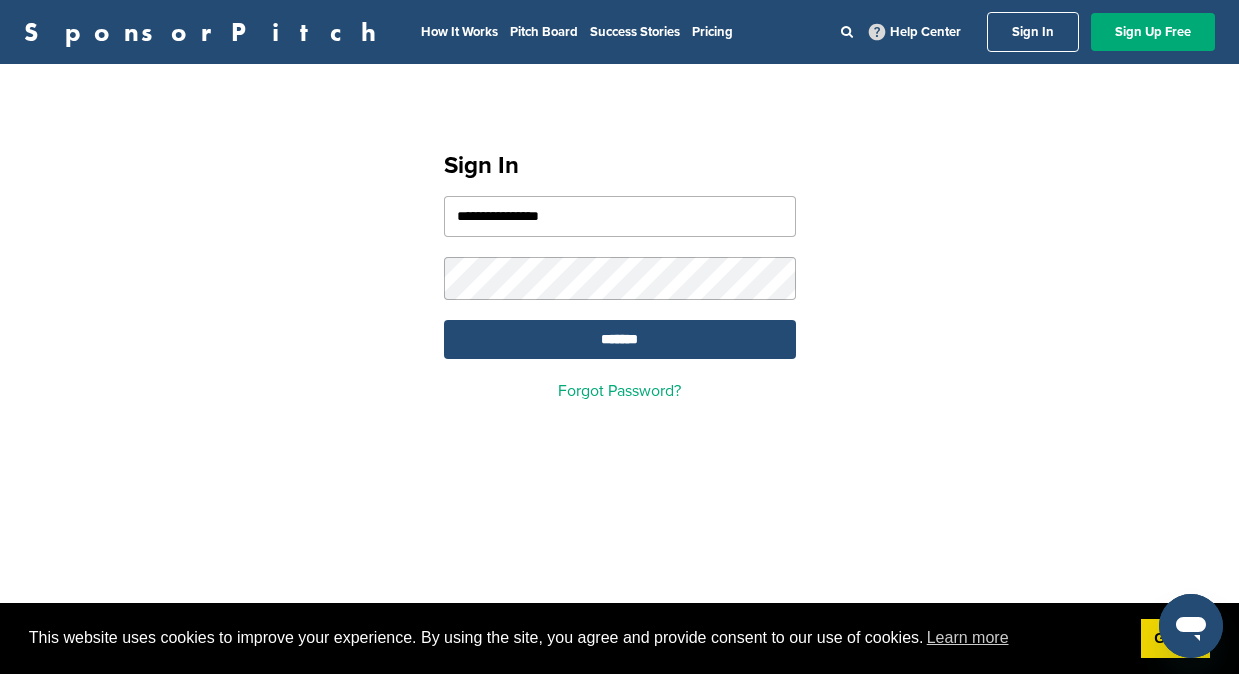 type on "**********" 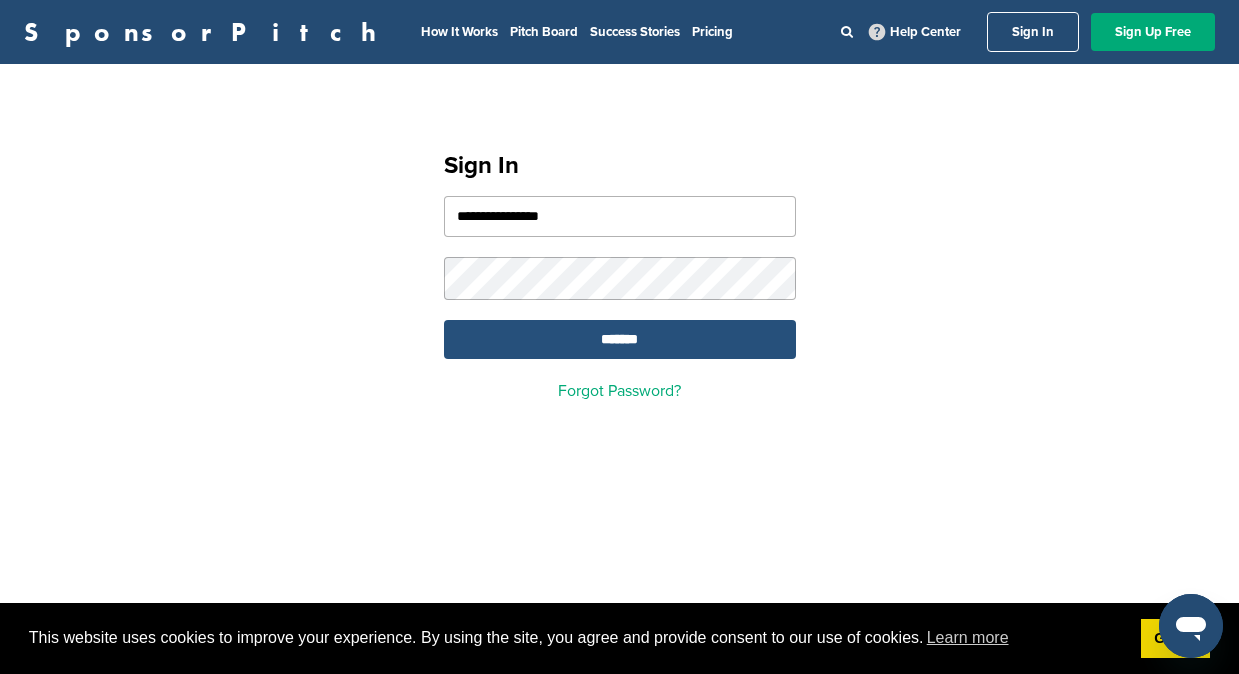 click on "*******" at bounding box center (620, 339) 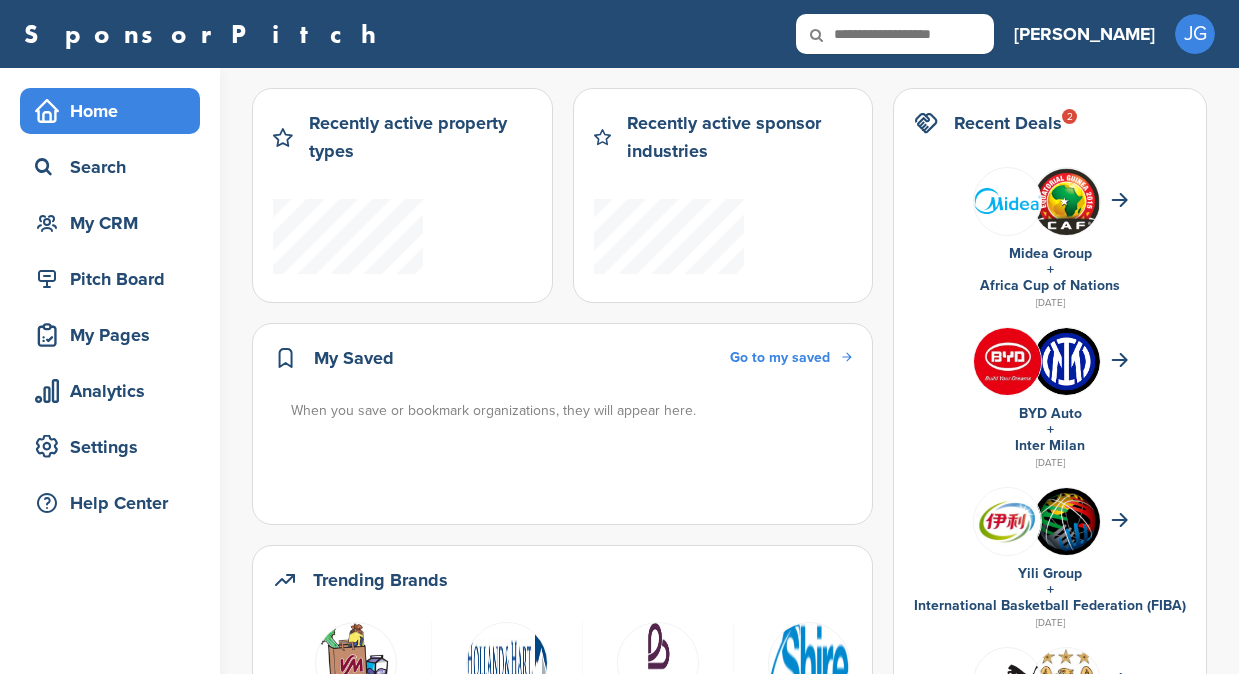 scroll, scrollTop: 0, scrollLeft: 0, axis: both 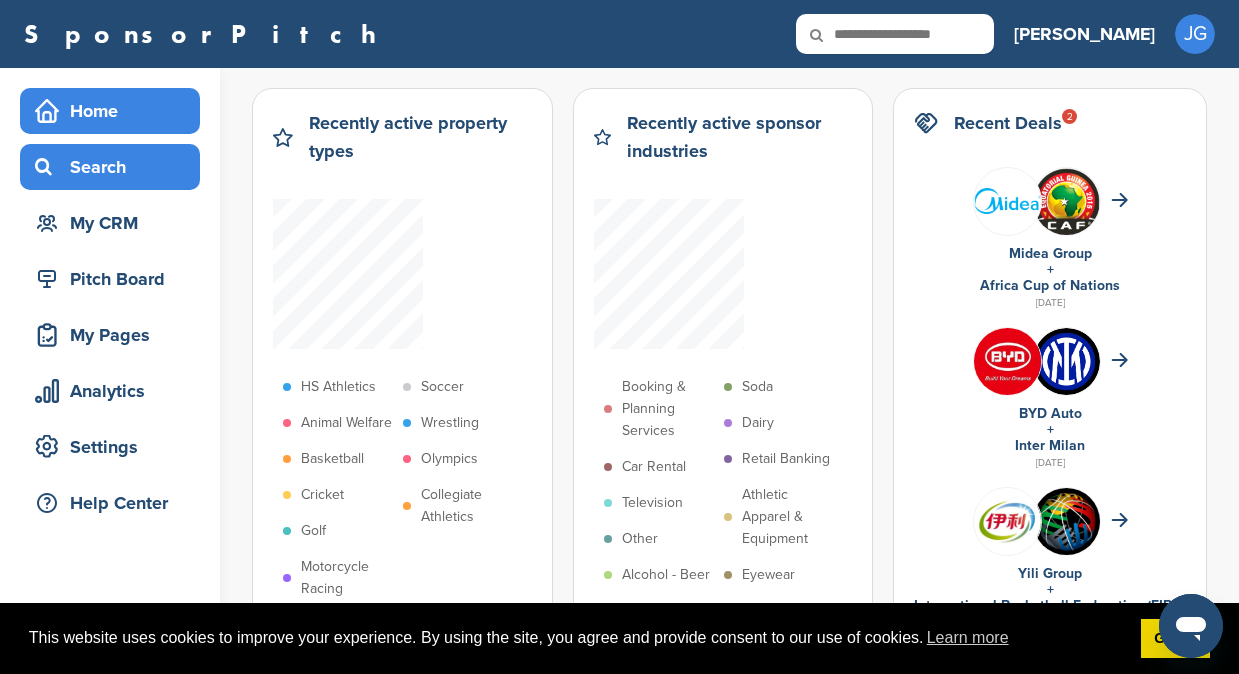 click on "Search" at bounding box center (115, 167) 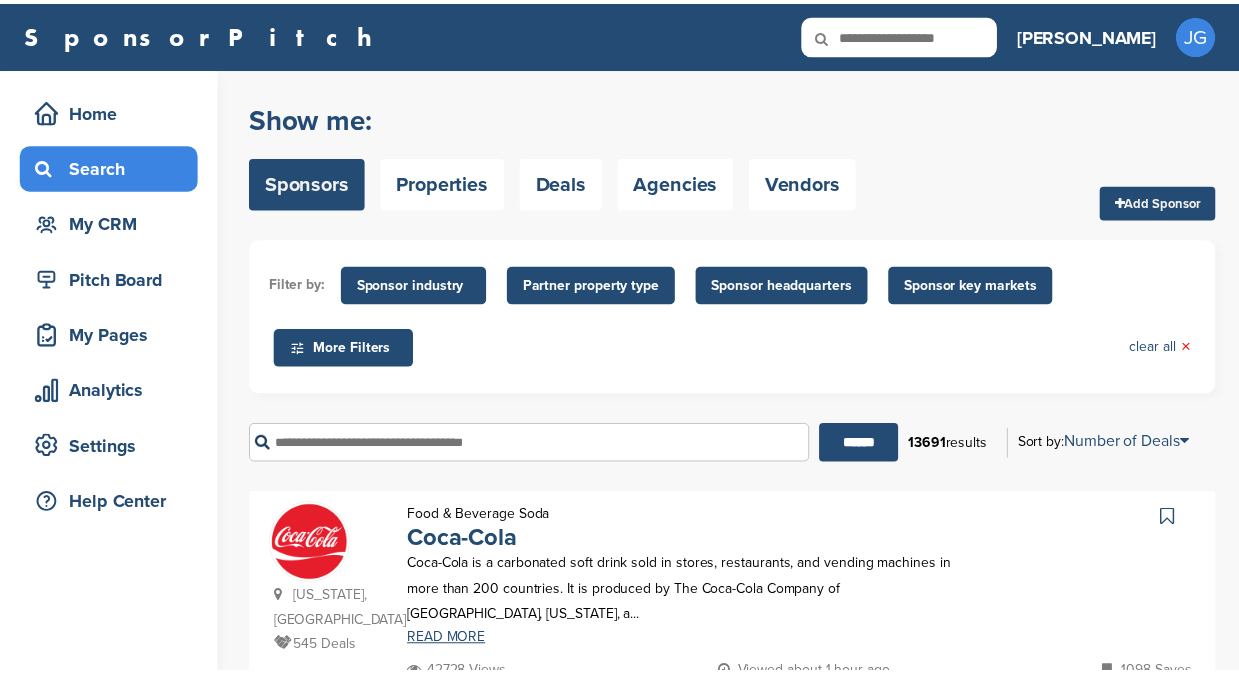scroll, scrollTop: 0, scrollLeft: 0, axis: both 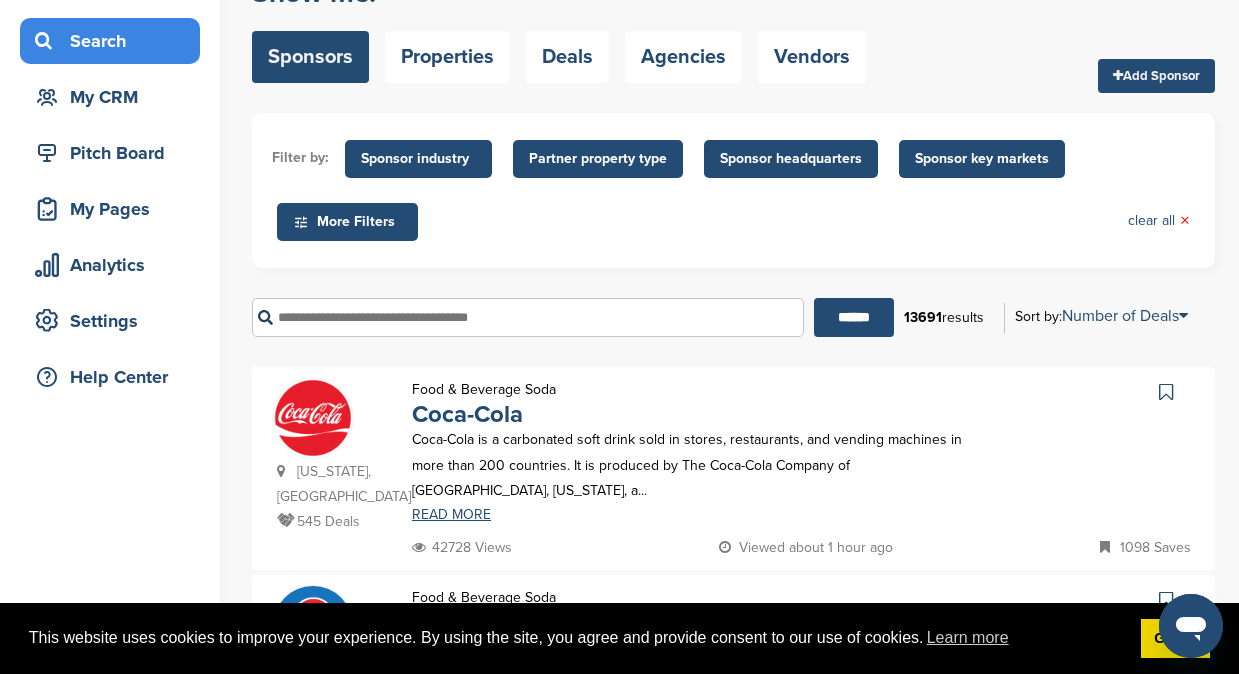 click at bounding box center [528, 317] 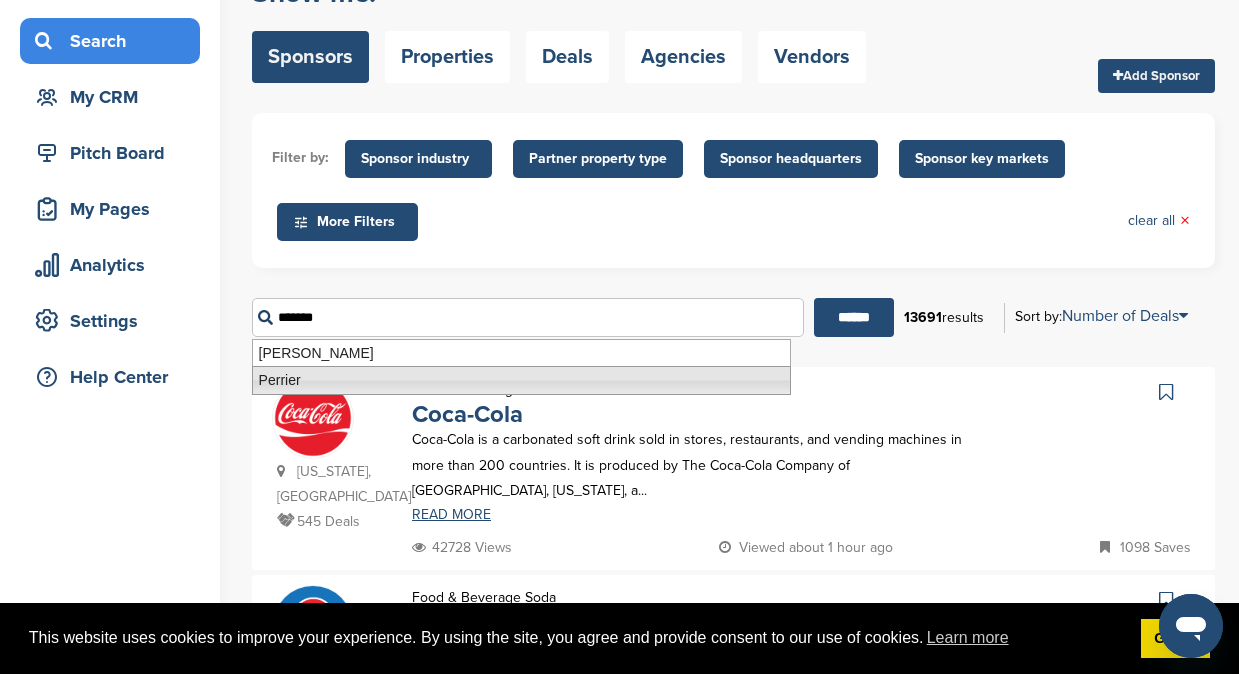 click on "Perrier" at bounding box center (521, 380) 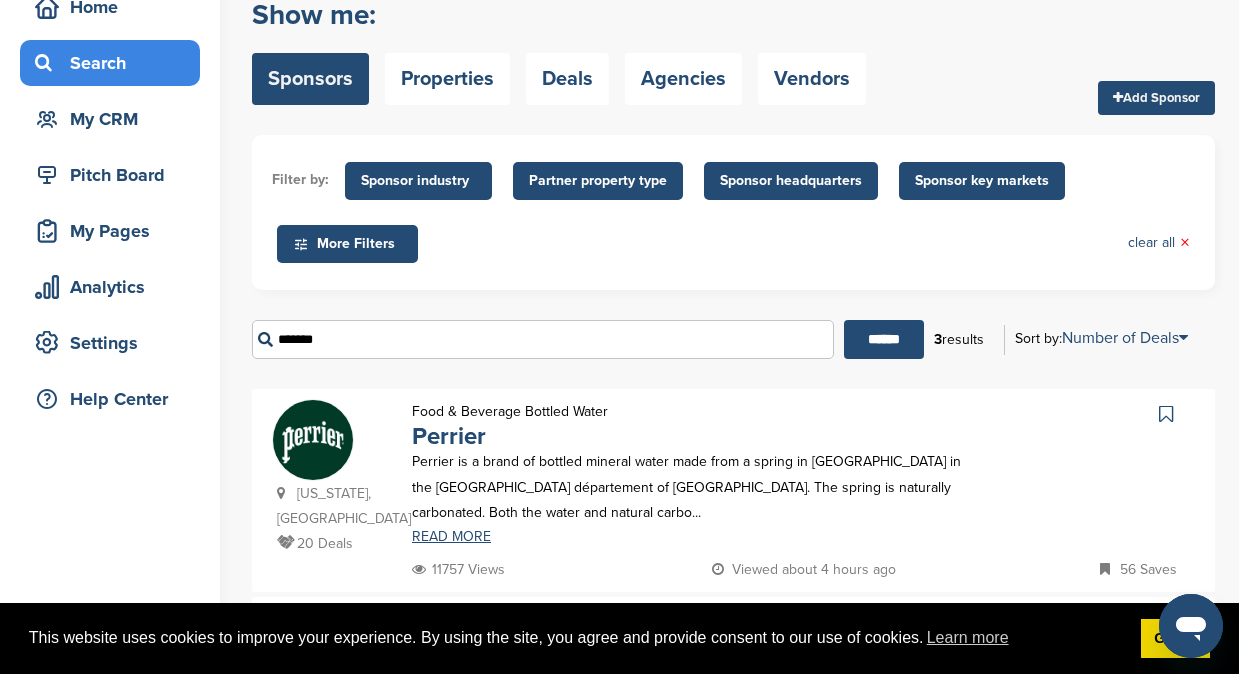 scroll, scrollTop: 181, scrollLeft: 0, axis: vertical 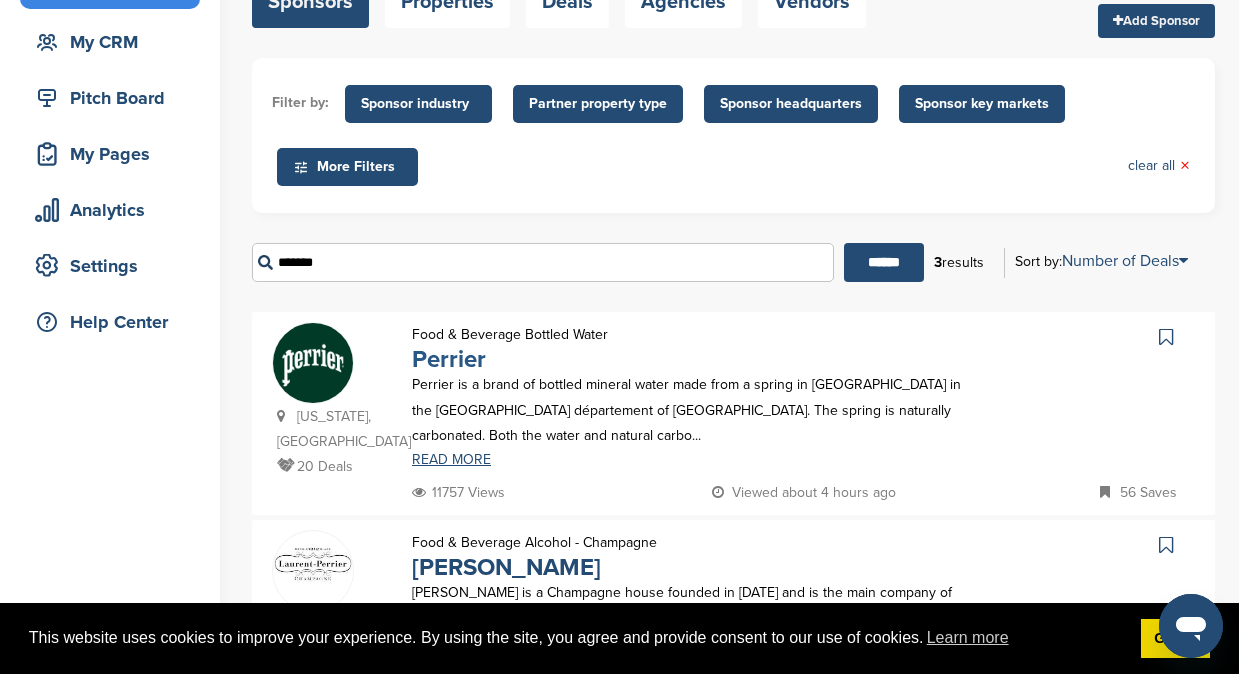 click on "Perrier" at bounding box center [449, 359] 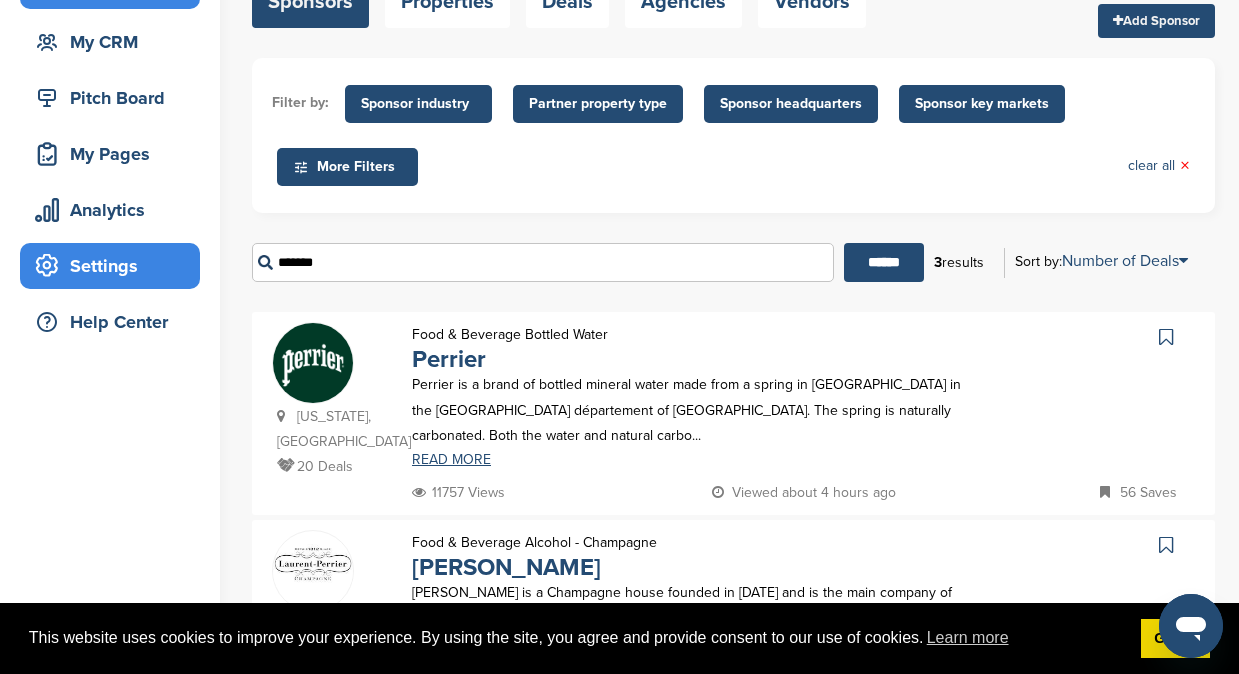 drag, startPoint x: 425, startPoint y: 267, endPoint x: 196, endPoint y: 245, distance: 230.05434 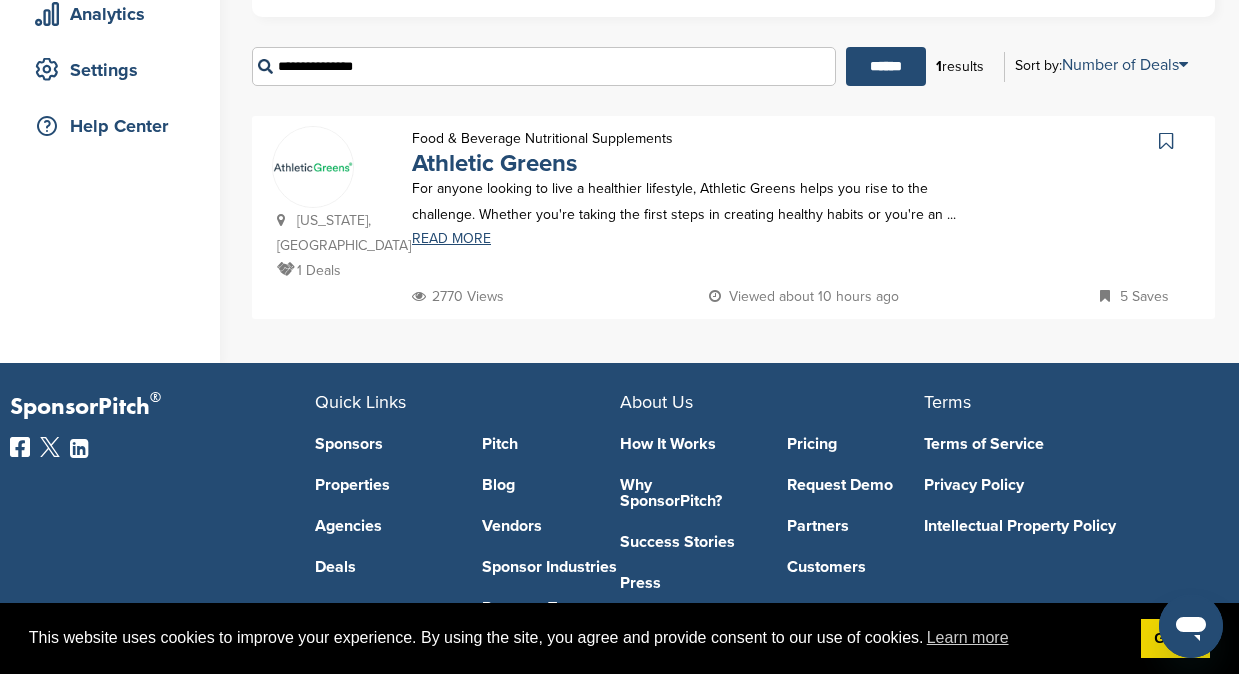 scroll, scrollTop: 377, scrollLeft: 0, axis: vertical 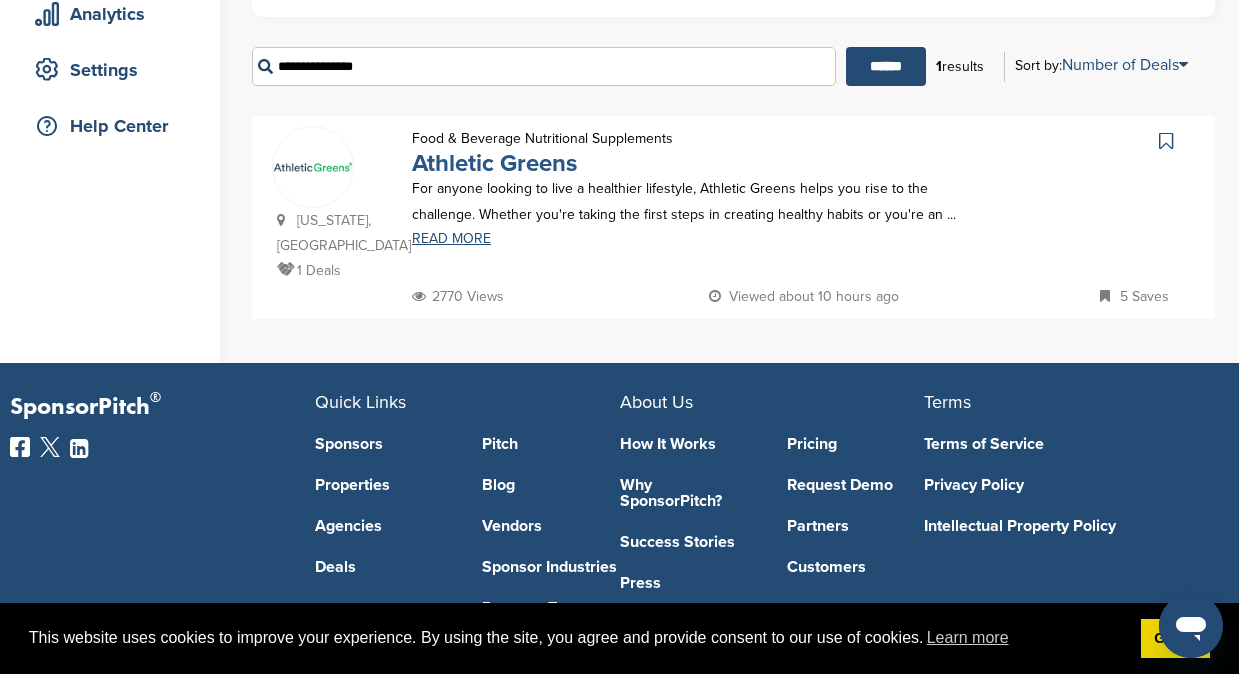 click on "Athletic Greens" at bounding box center (494, 163) 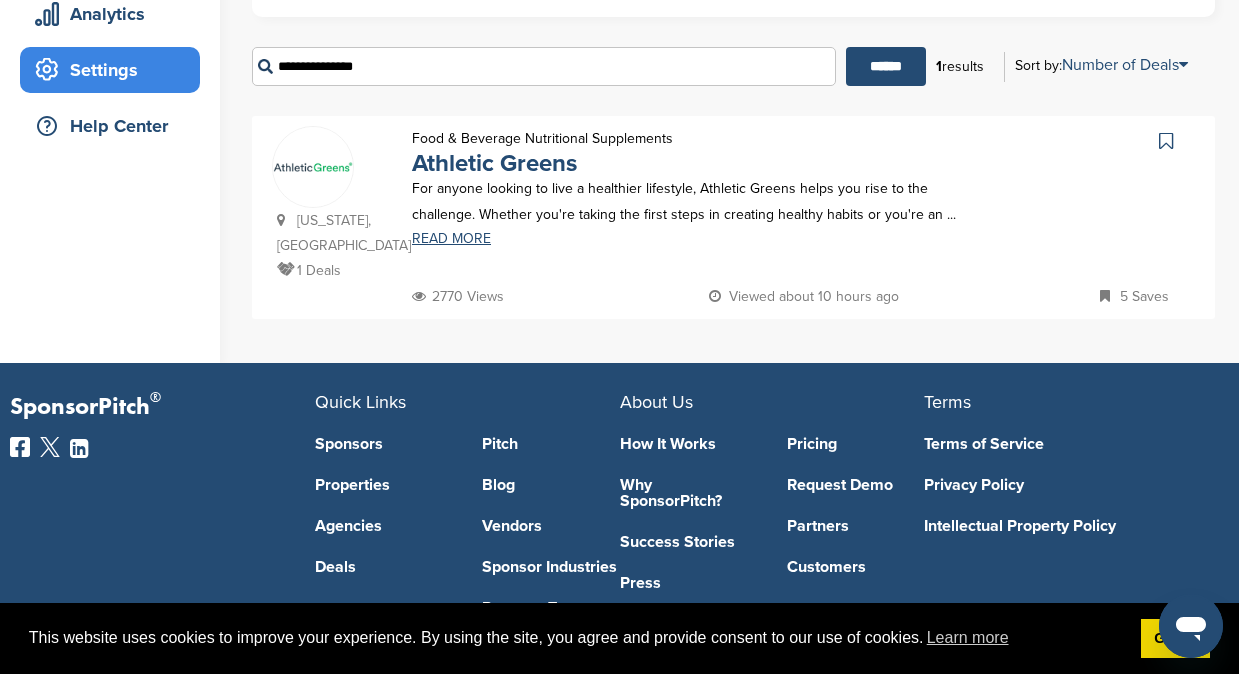 drag, startPoint x: 479, startPoint y: 66, endPoint x: 189, endPoint y: 52, distance: 290.33774 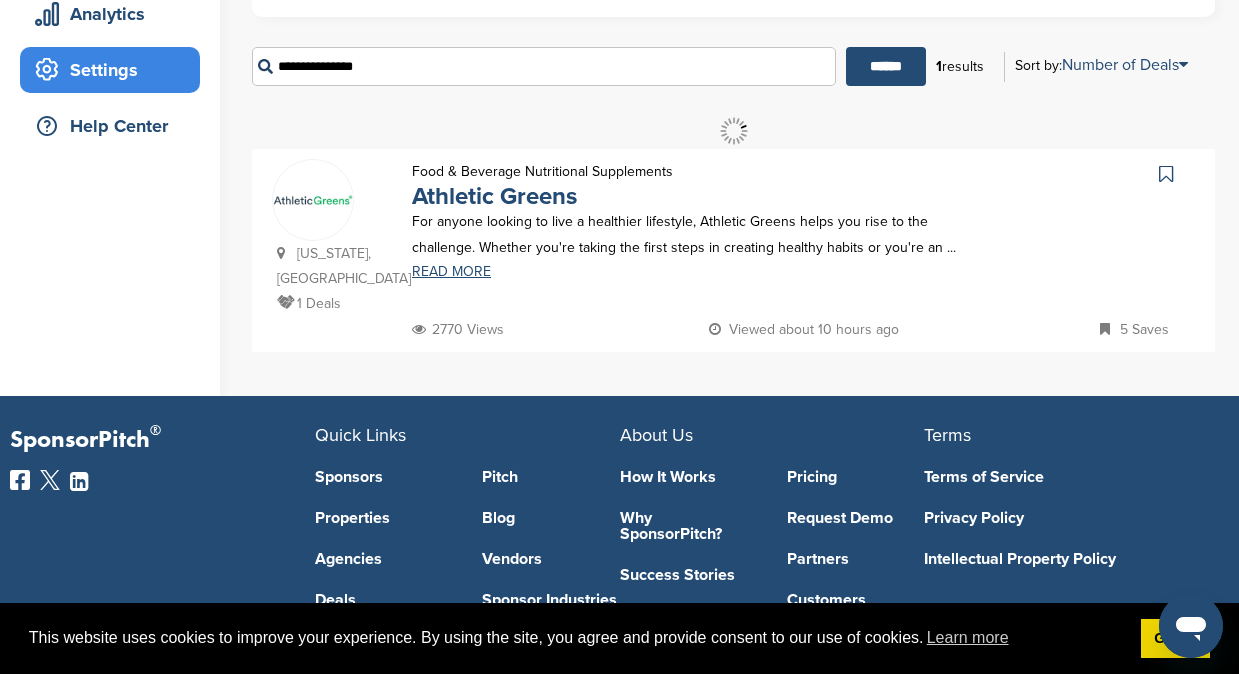 scroll, scrollTop: 0, scrollLeft: 0, axis: both 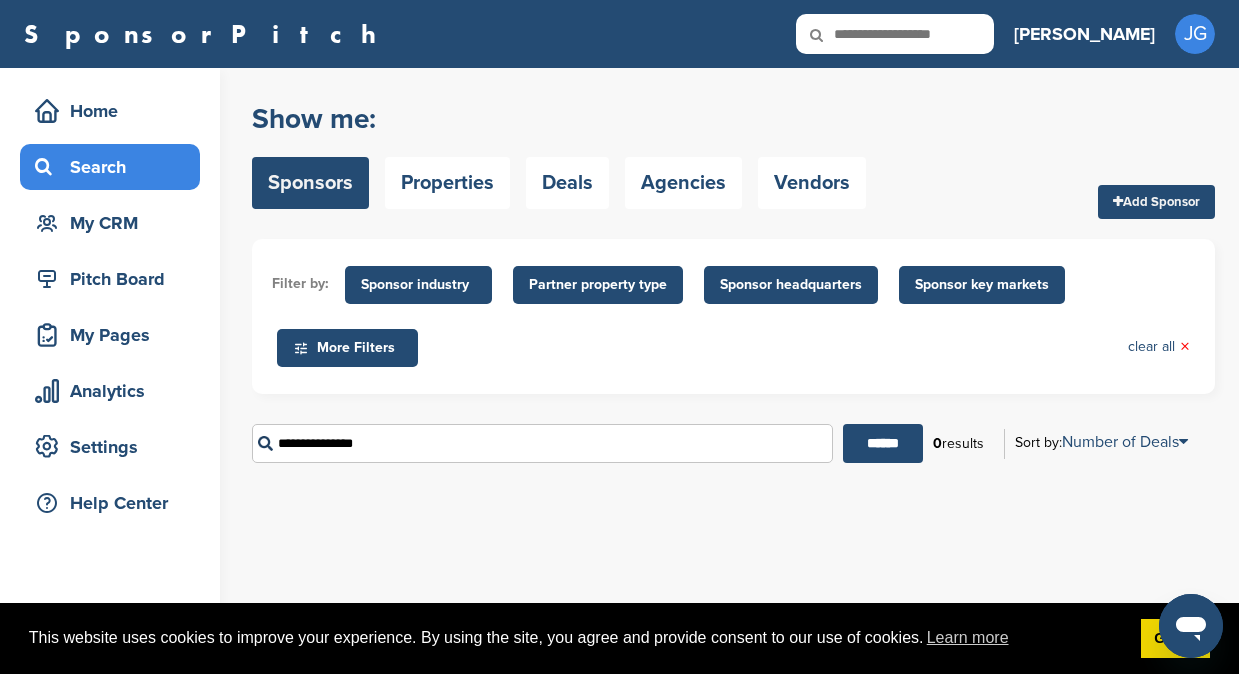 click on "**********" at bounding box center [542, 443] 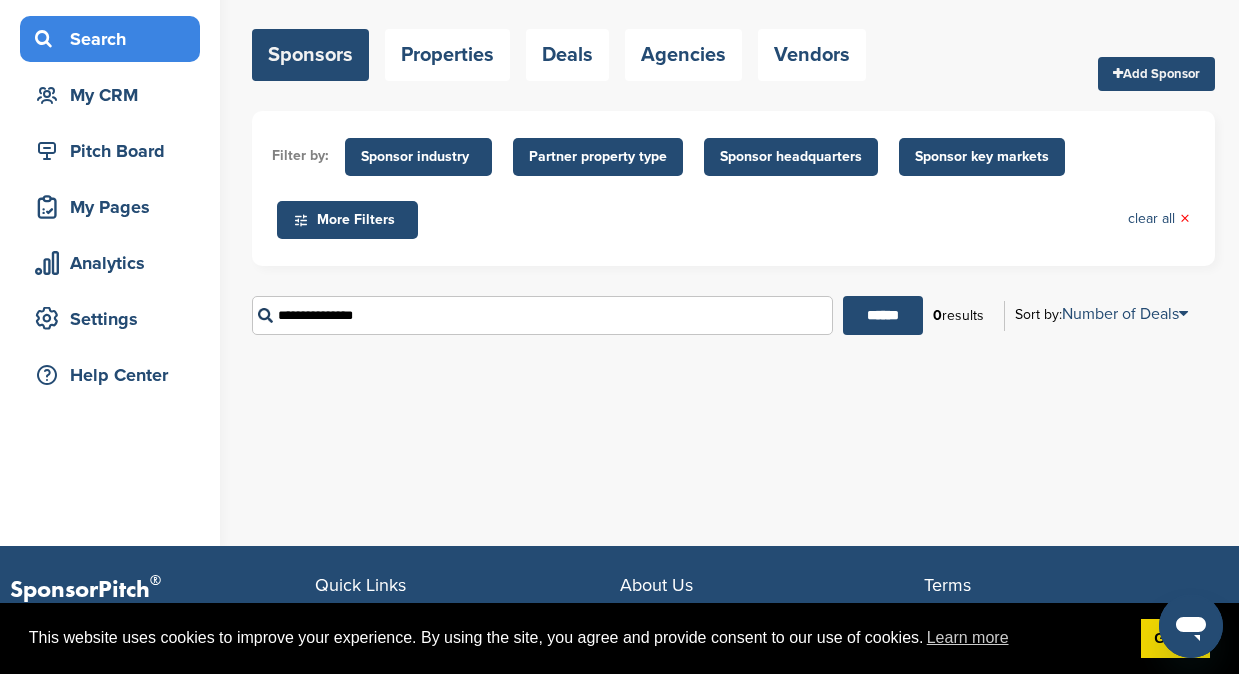 scroll, scrollTop: 149, scrollLeft: 0, axis: vertical 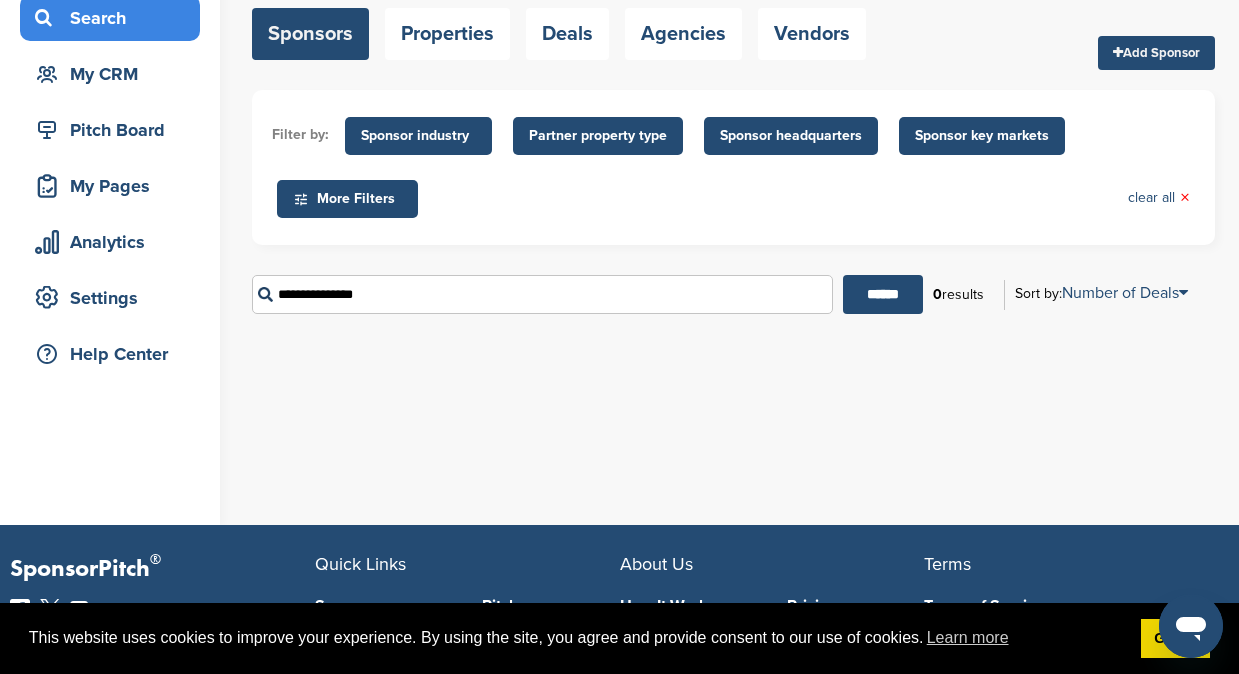 drag, startPoint x: 457, startPoint y: 285, endPoint x: 319, endPoint y: 290, distance: 138.09055 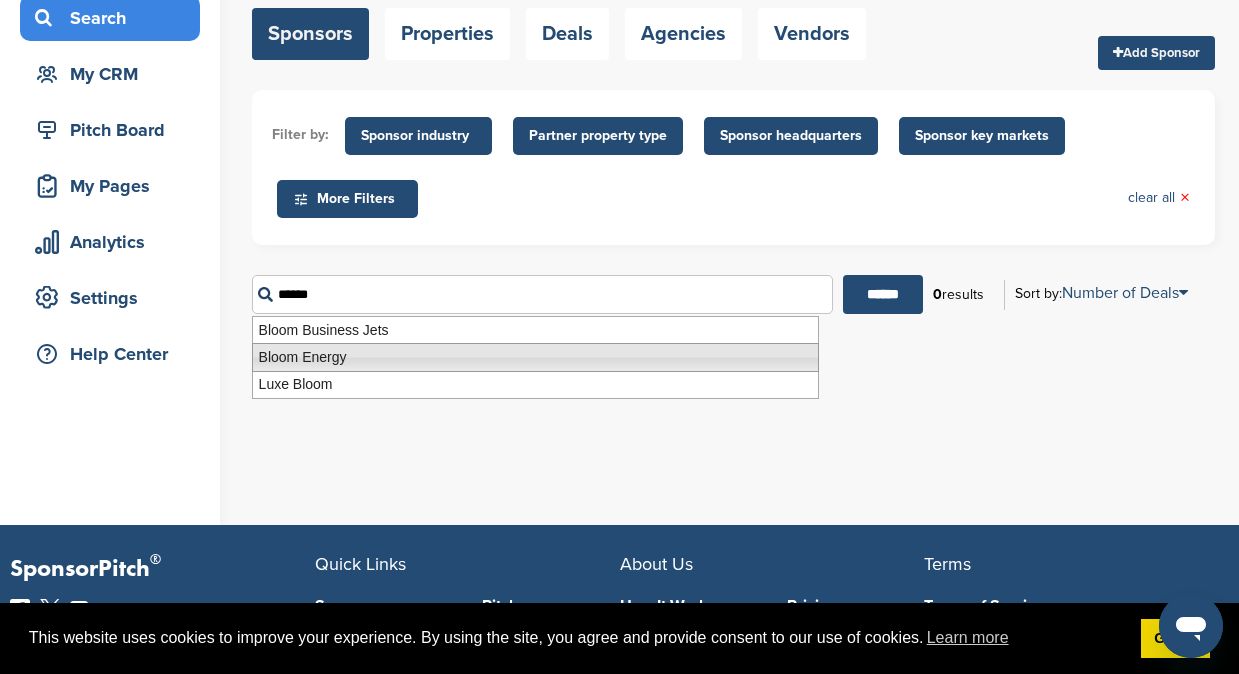 click on "Bloom Energy" at bounding box center (535, 357) 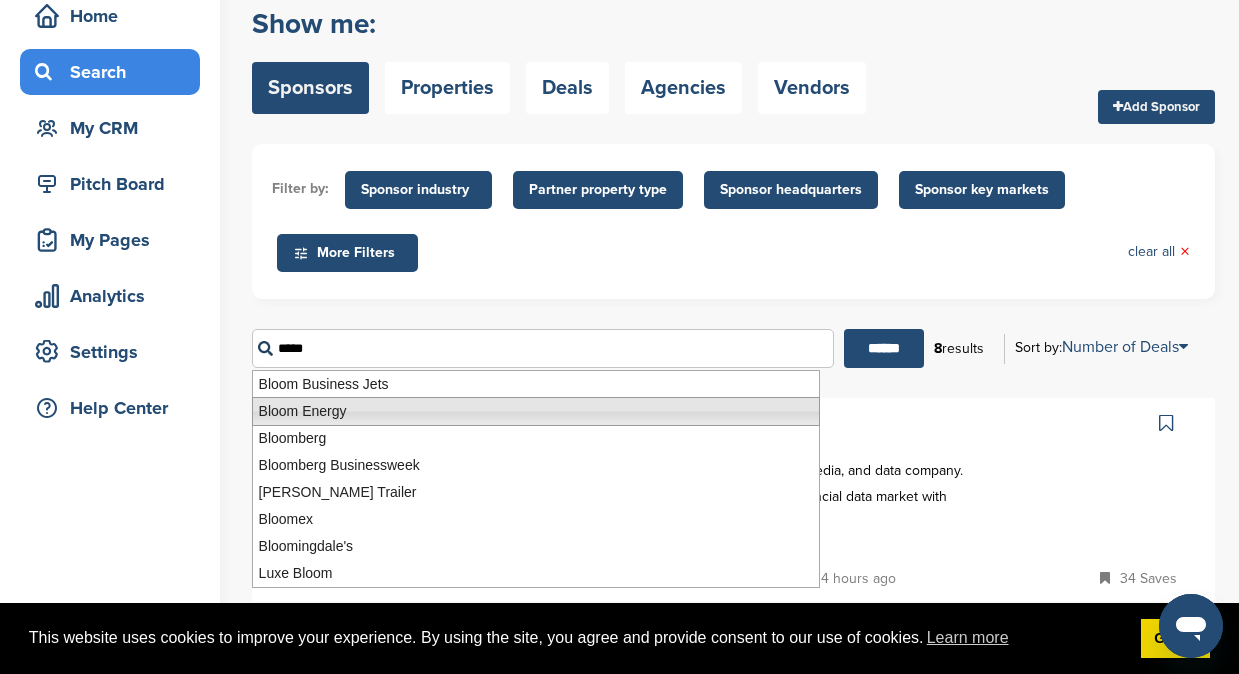 scroll, scrollTop: 99, scrollLeft: 0, axis: vertical 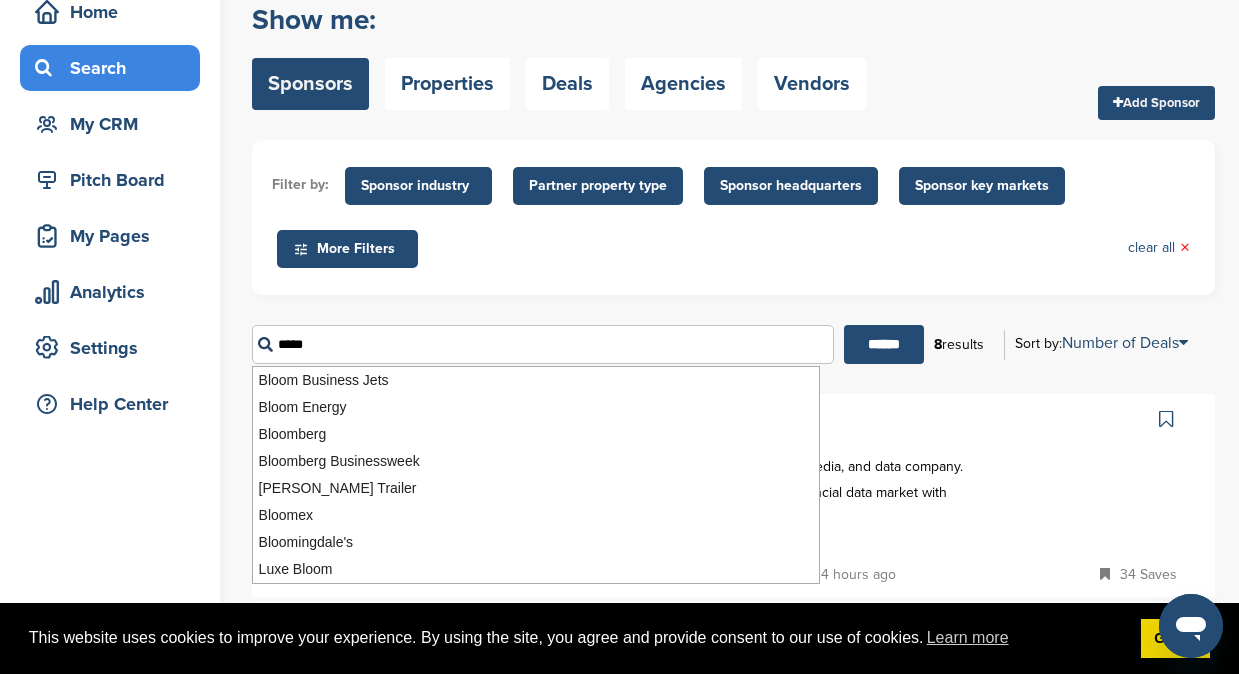 drag, startPoint x: 413, startPoint y: 339, endPoint x: 253, endPoint y: 346, distance: 160.15305 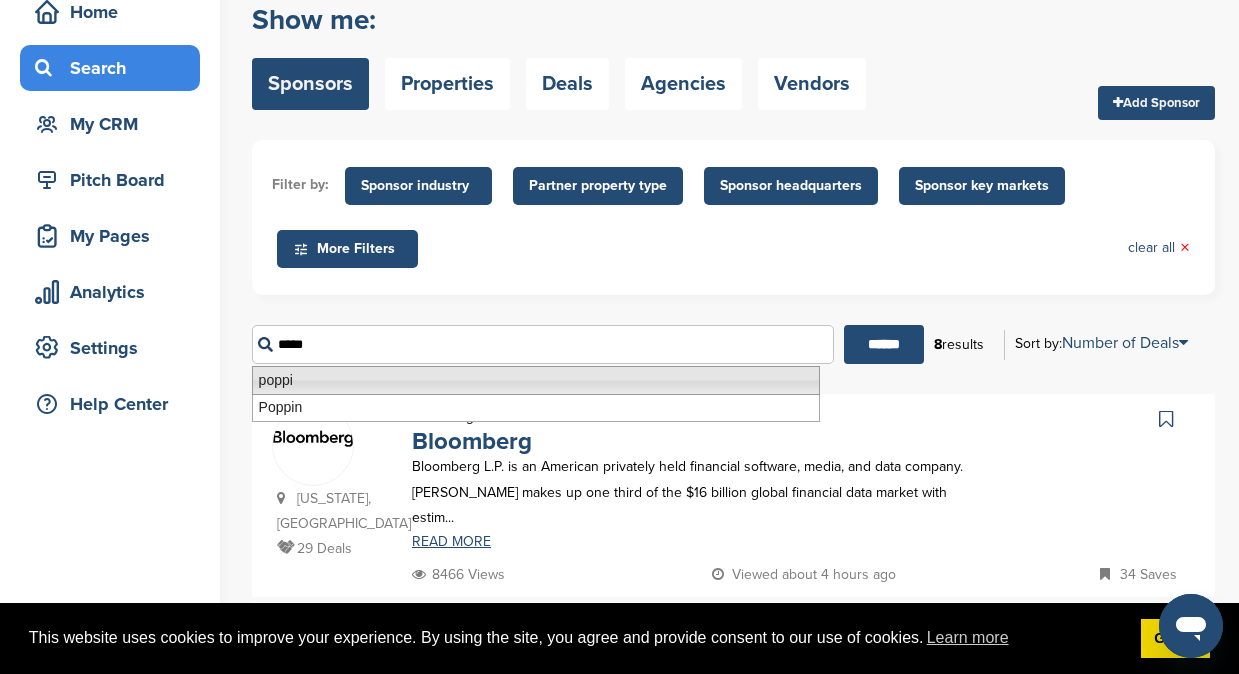 click on "poppi" at bounding box center (536, 380) 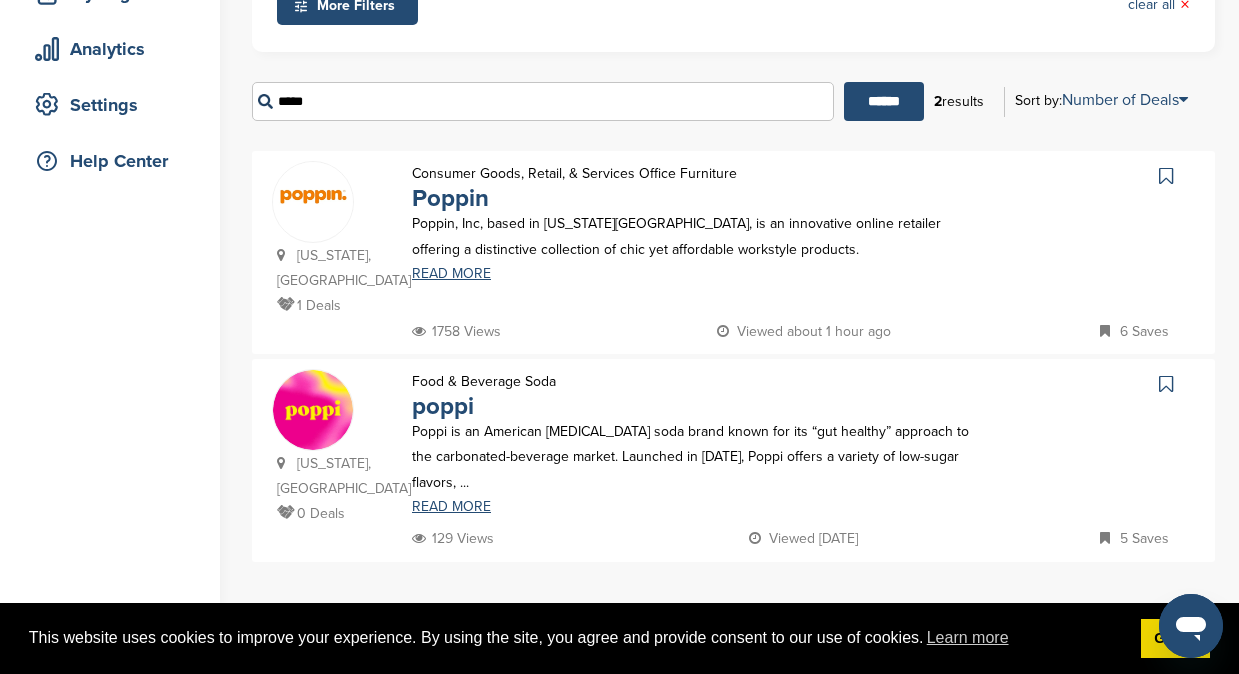 scroll, scrollTop: 343, scrollLeft: 0, axis: vertical 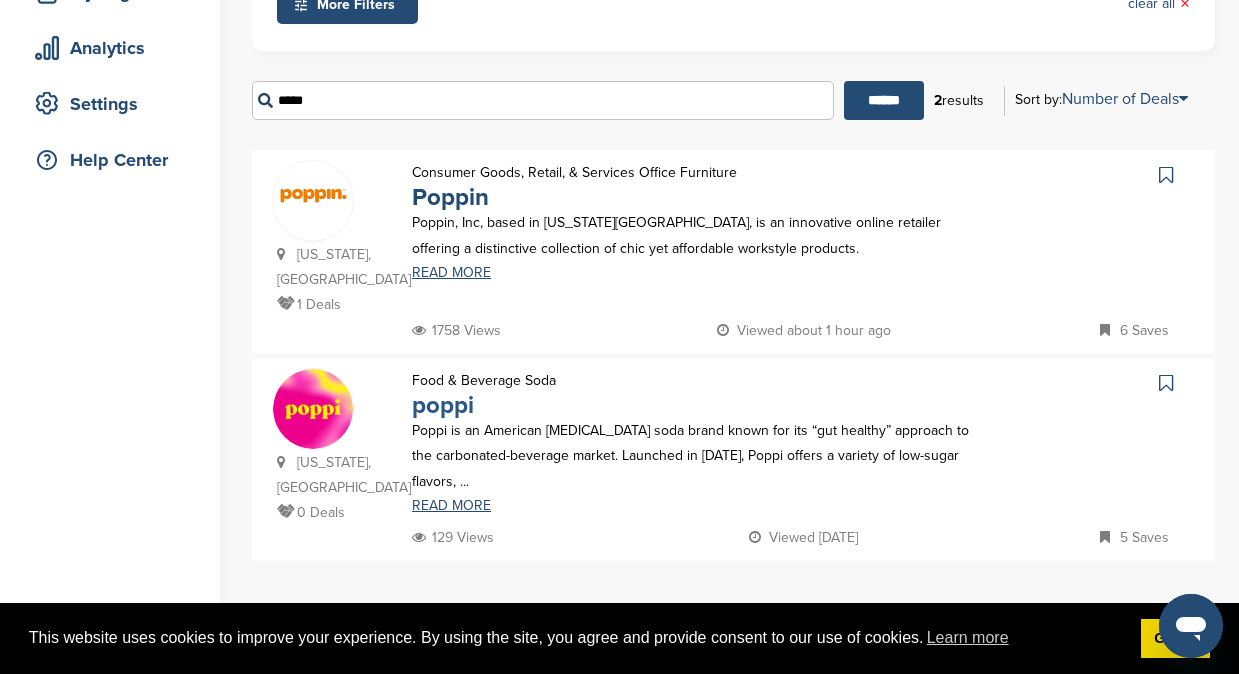 click on "poppi" at bounding box center (443, 405) 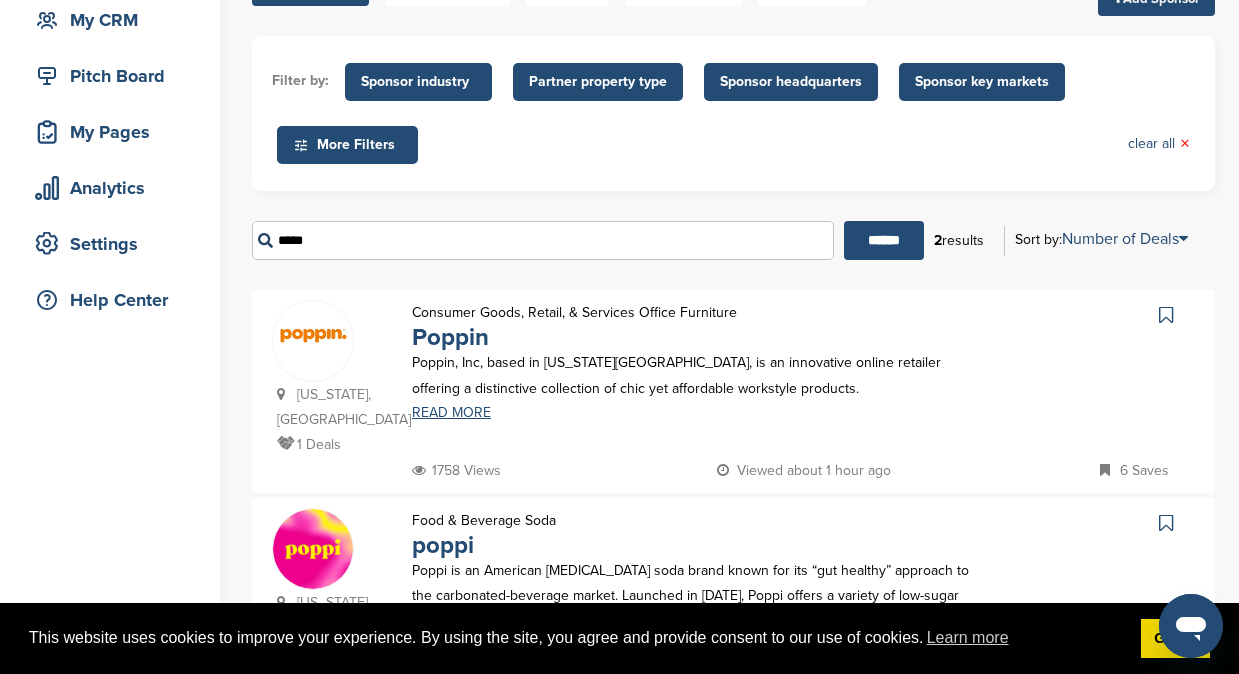 scroll, scrollTop: 161, scrollLeft: 0, axis: vertical 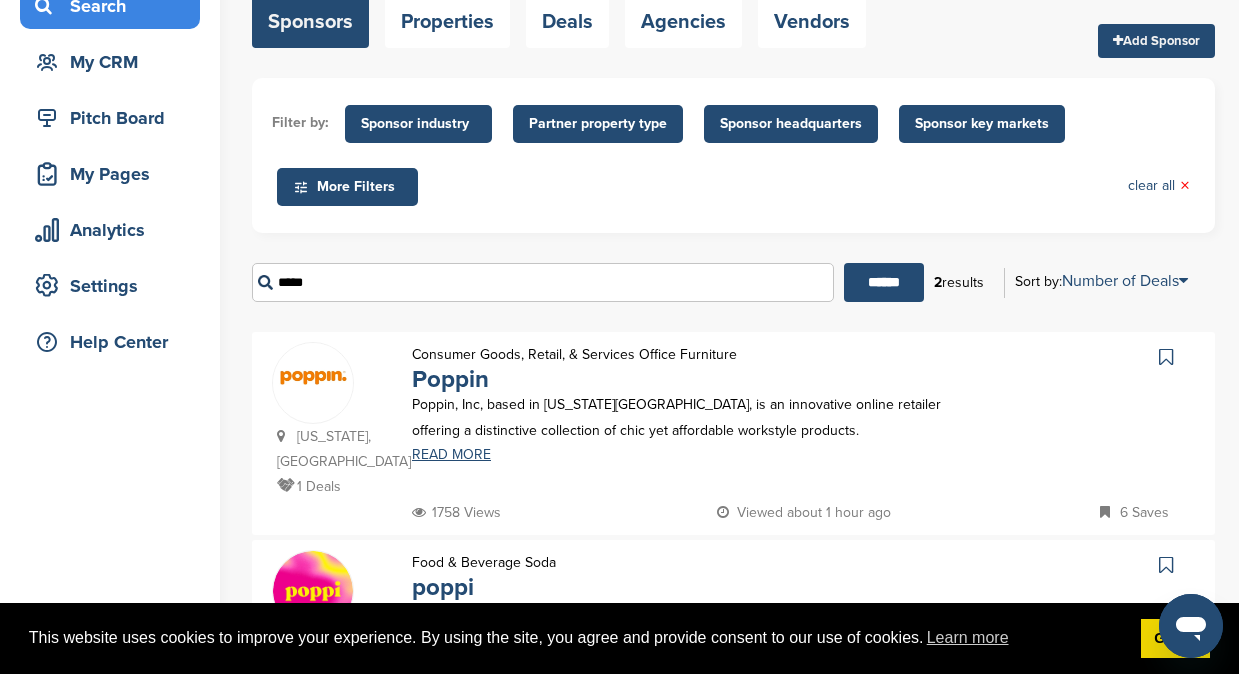 drag, startPoint x: 406, startPoint y: 279, endPoint x: 237, endPoint y: 282, distance: 169.02663 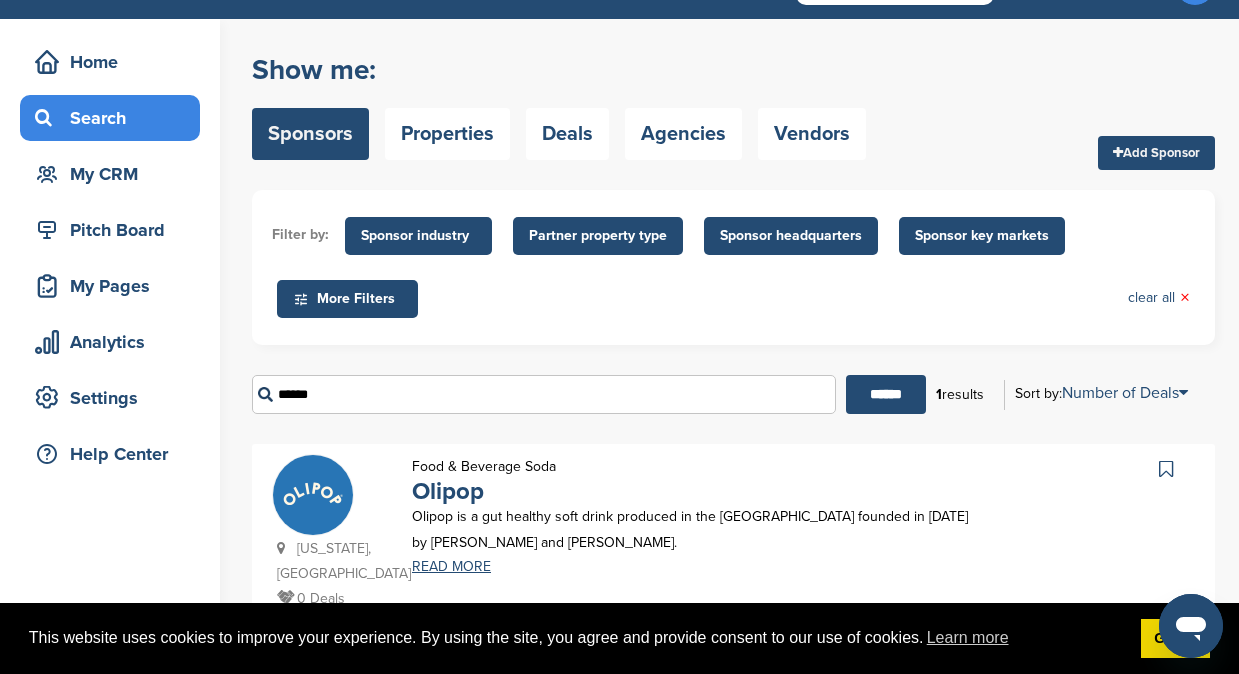 scroll, scrollTop: 140, scrollLeft: 0, axis: vertical 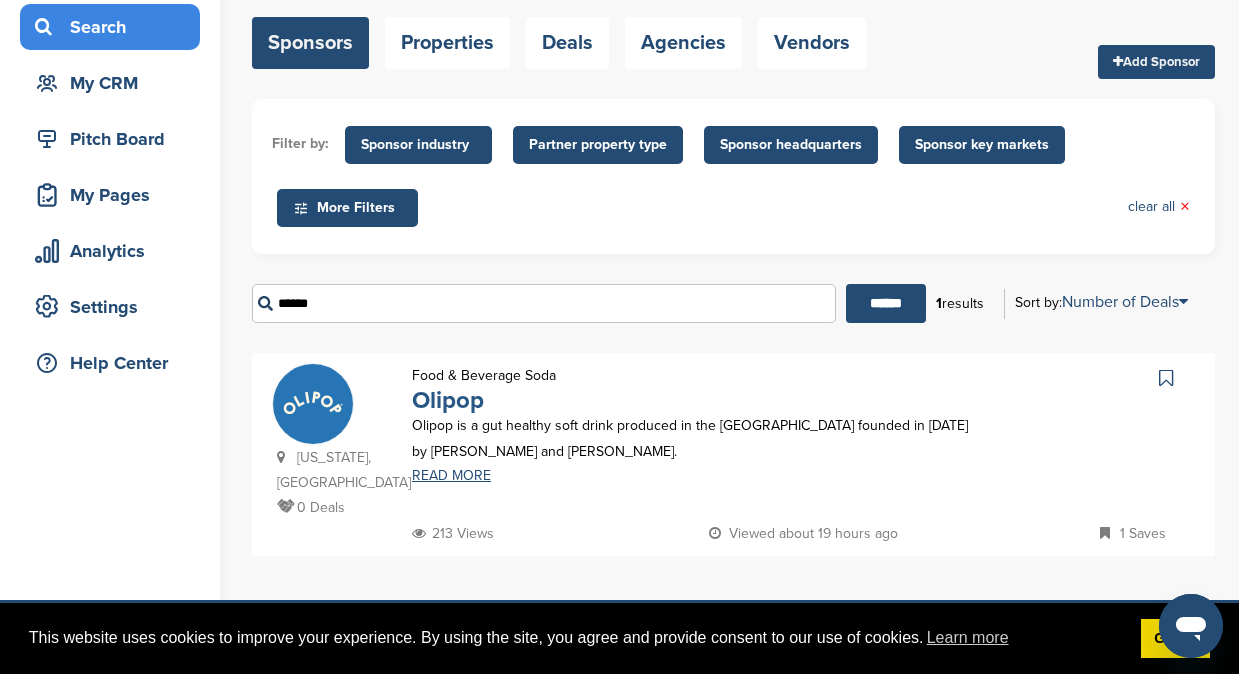 type on "******" 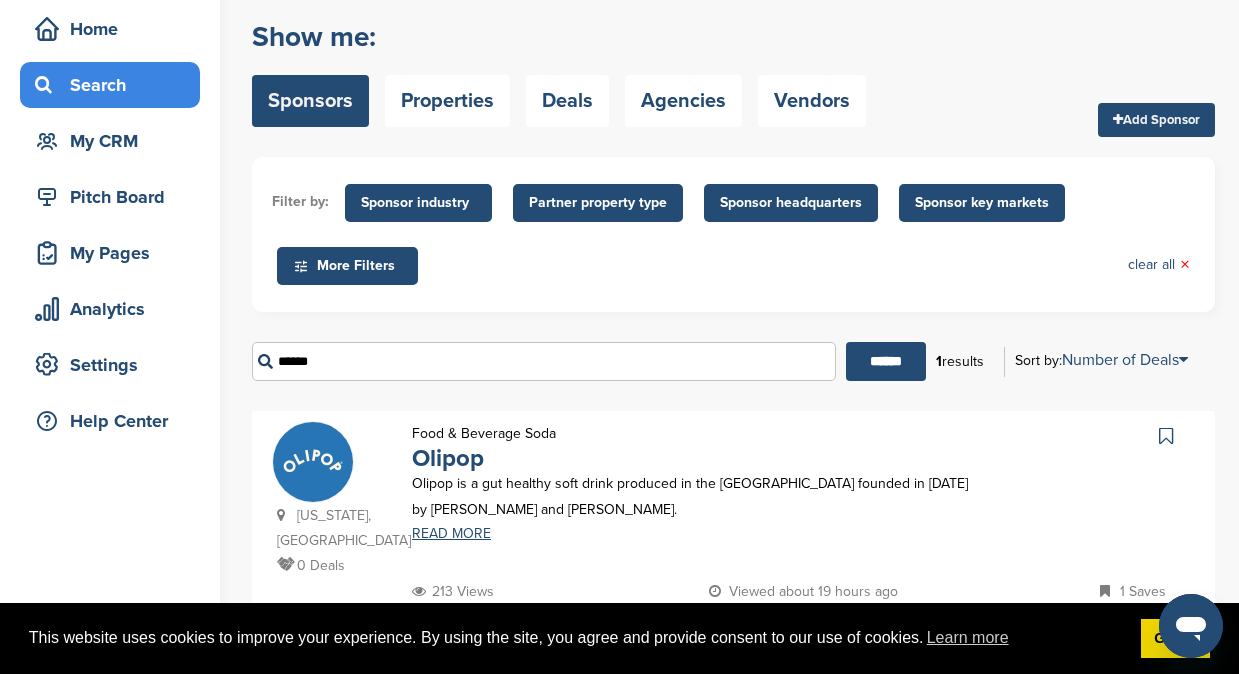 scroll, scrollTop: 0, scrollLeft: 0, axis: both 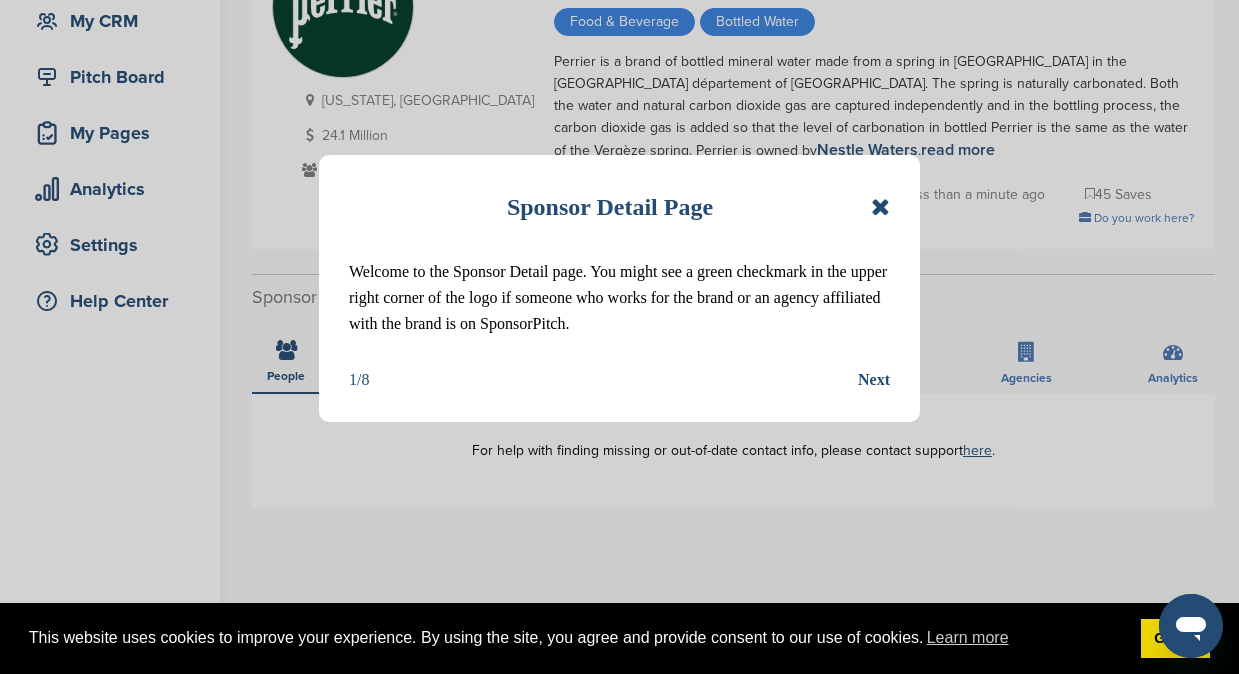 click at bounding box center [880, 207] 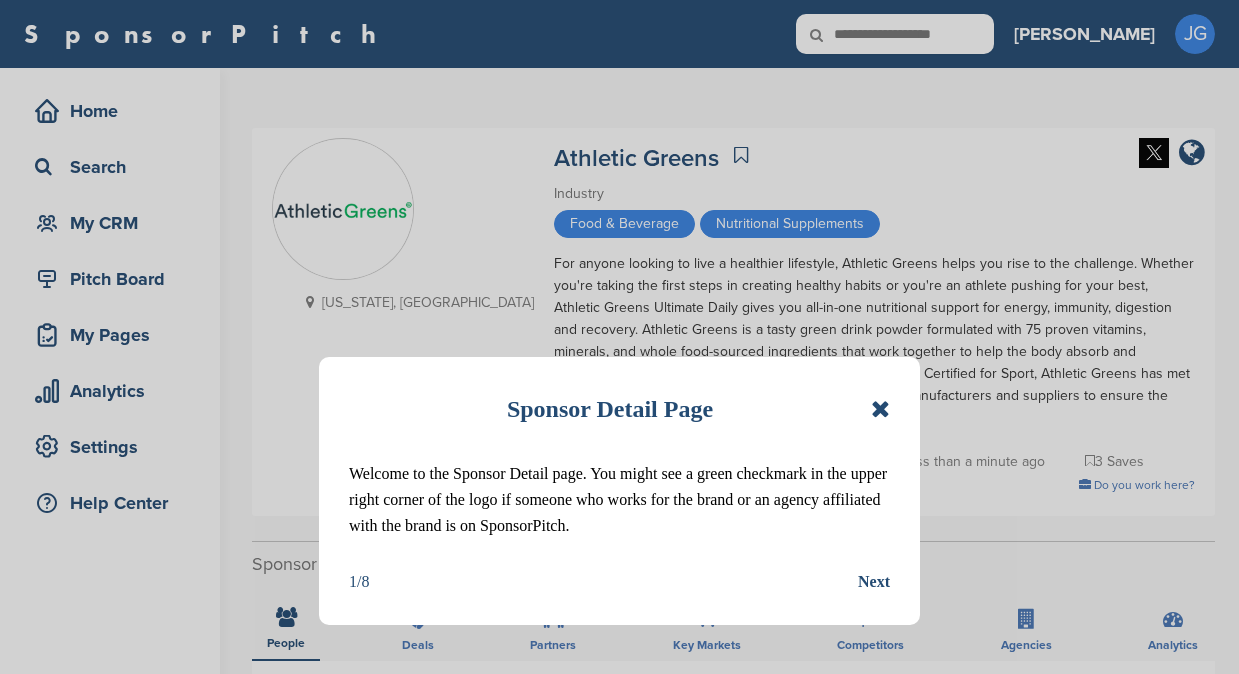 scroll, scrollTop: 0, scrollLeft: 0, axis: both 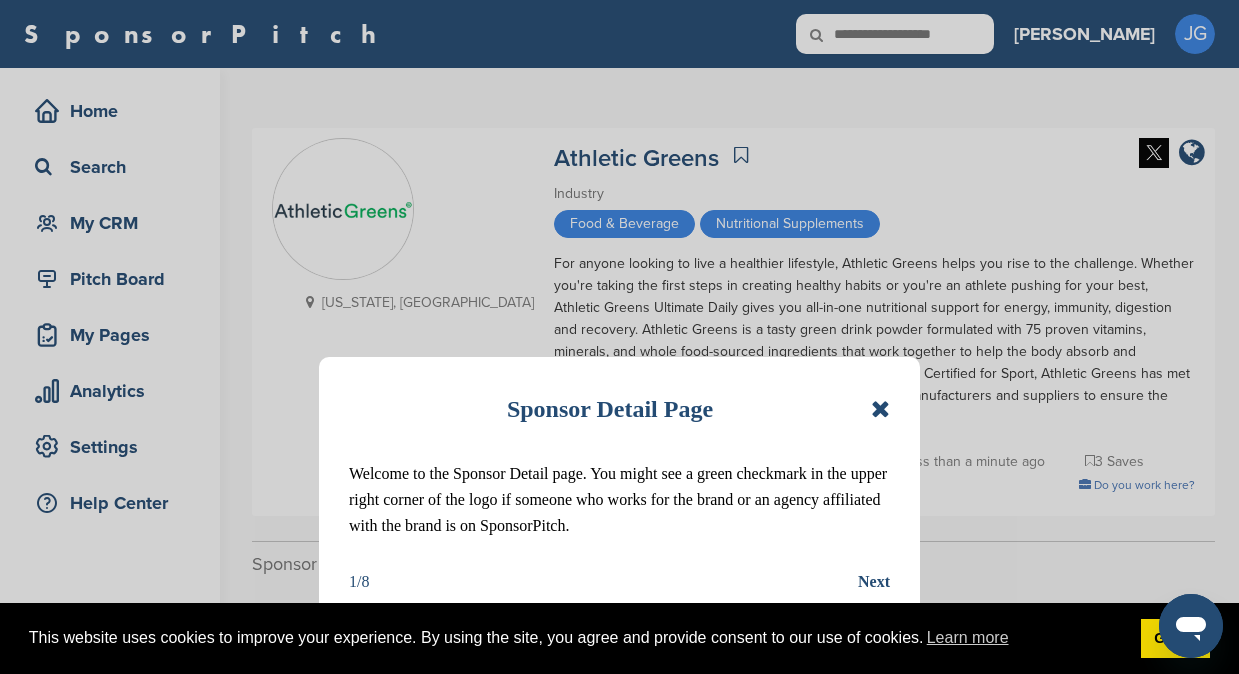 click on "Next" at bounding box center [874, 582] 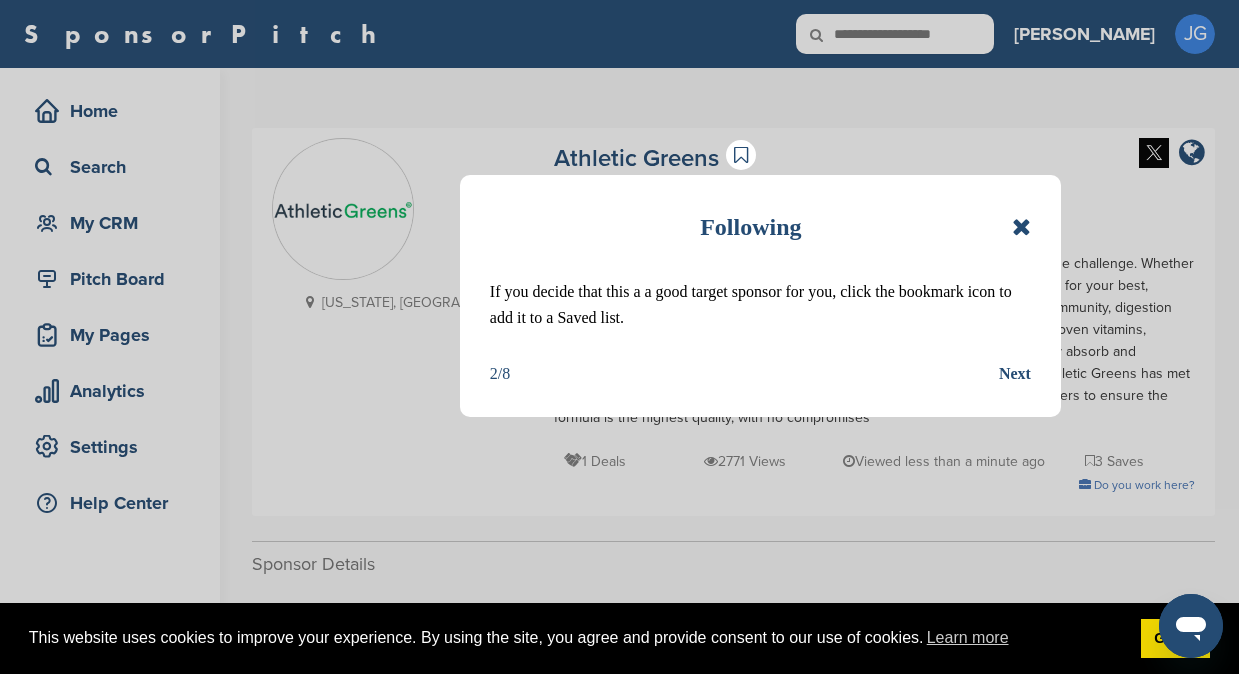 click on "Next" at bounding box center [1015, 374] 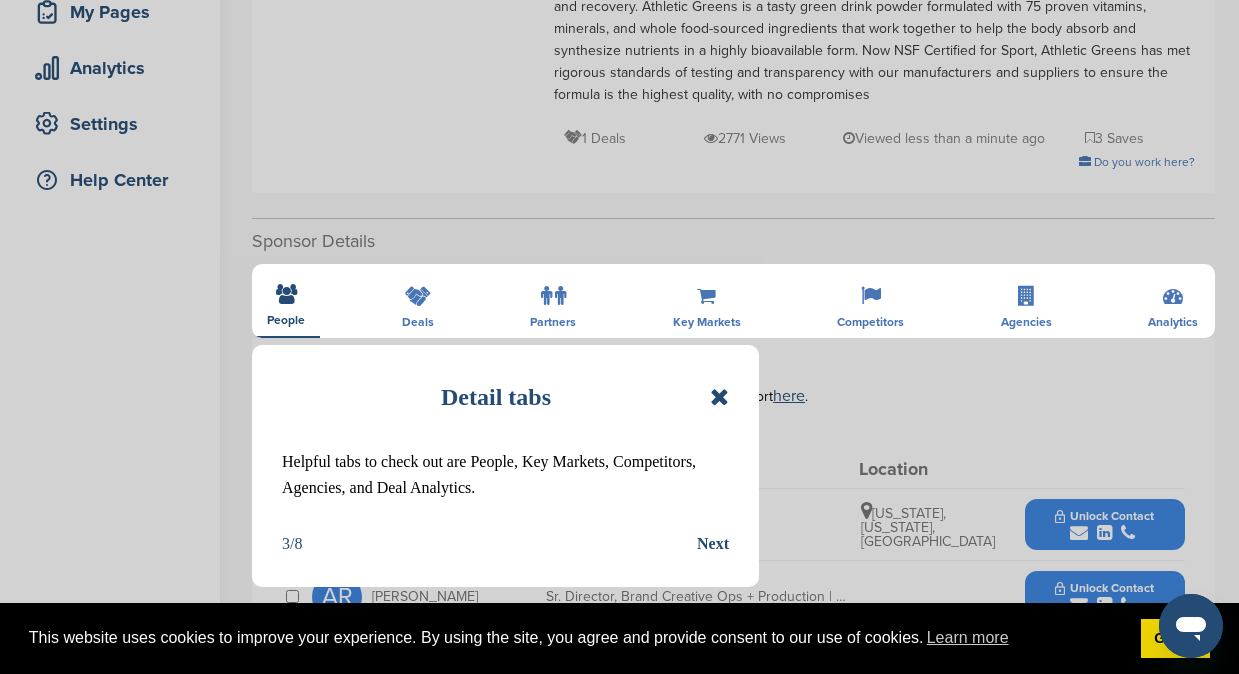 scroll, scrollTop: 329, scrollLeft: 0, axis: vertical 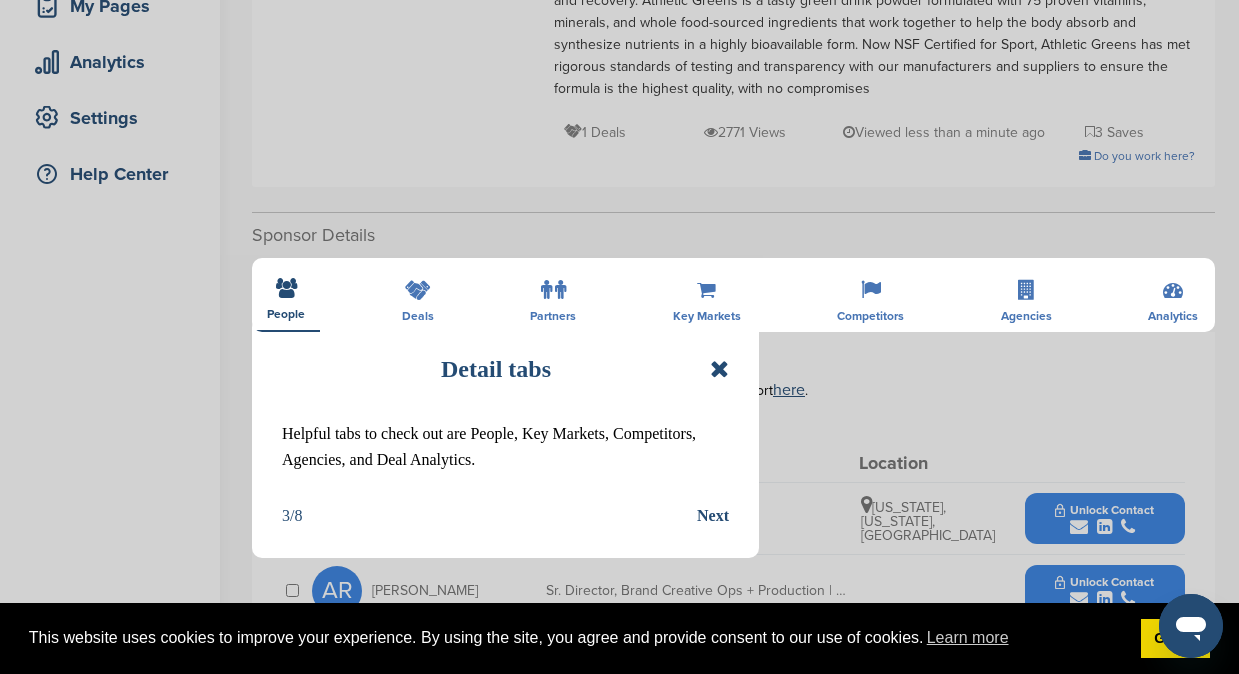 click at bounding box center [719, 369] 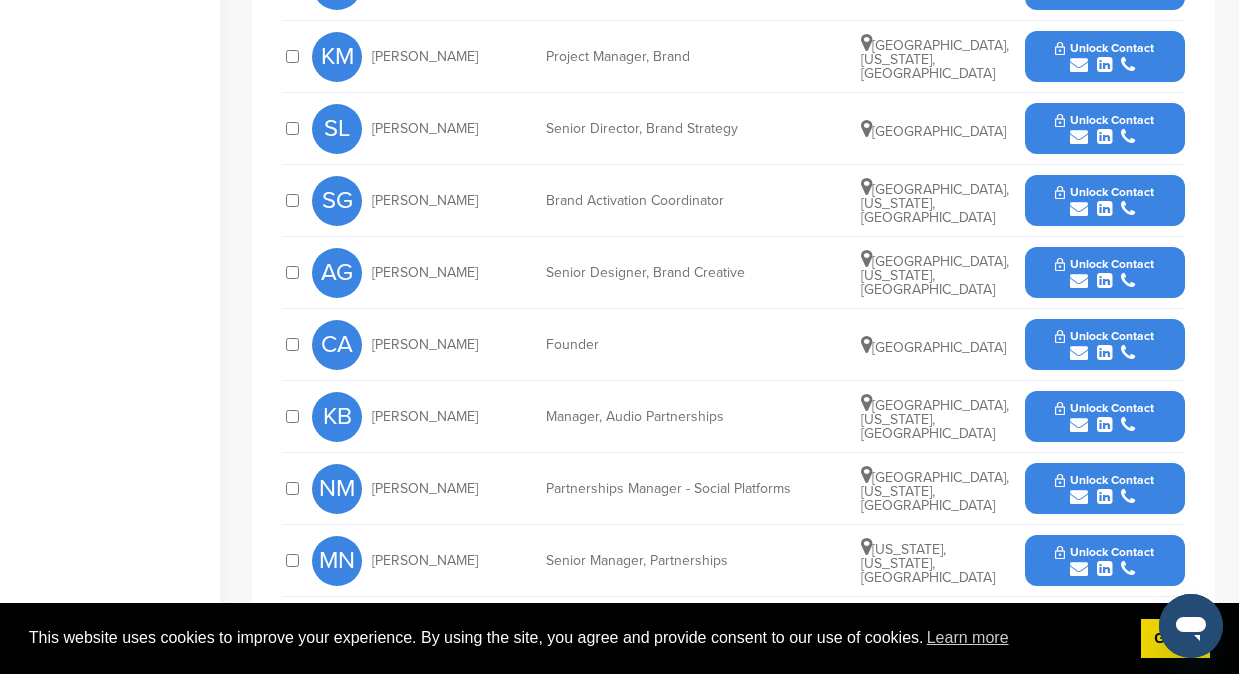 scroll, scrollTop: 1049, scrollLeft: 0, axis: vertical 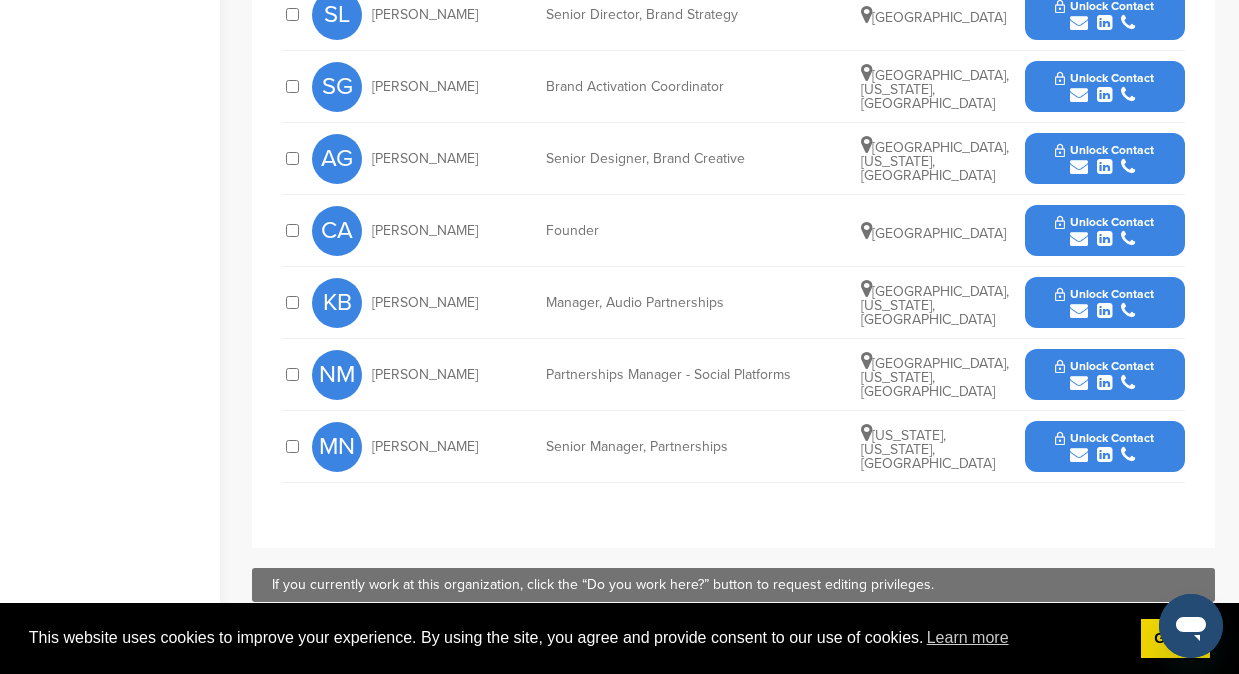 click on "Unlock Contact" at bounding box center (1104, 438) 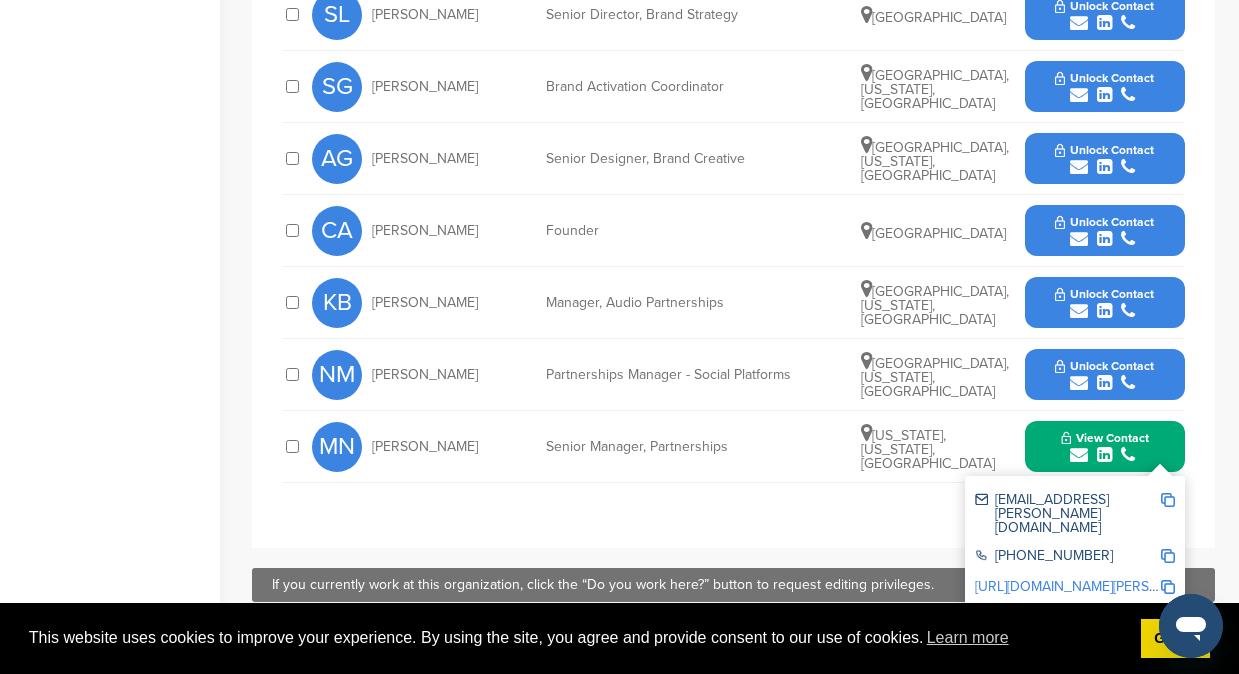click at bounding box center [1168, 500] 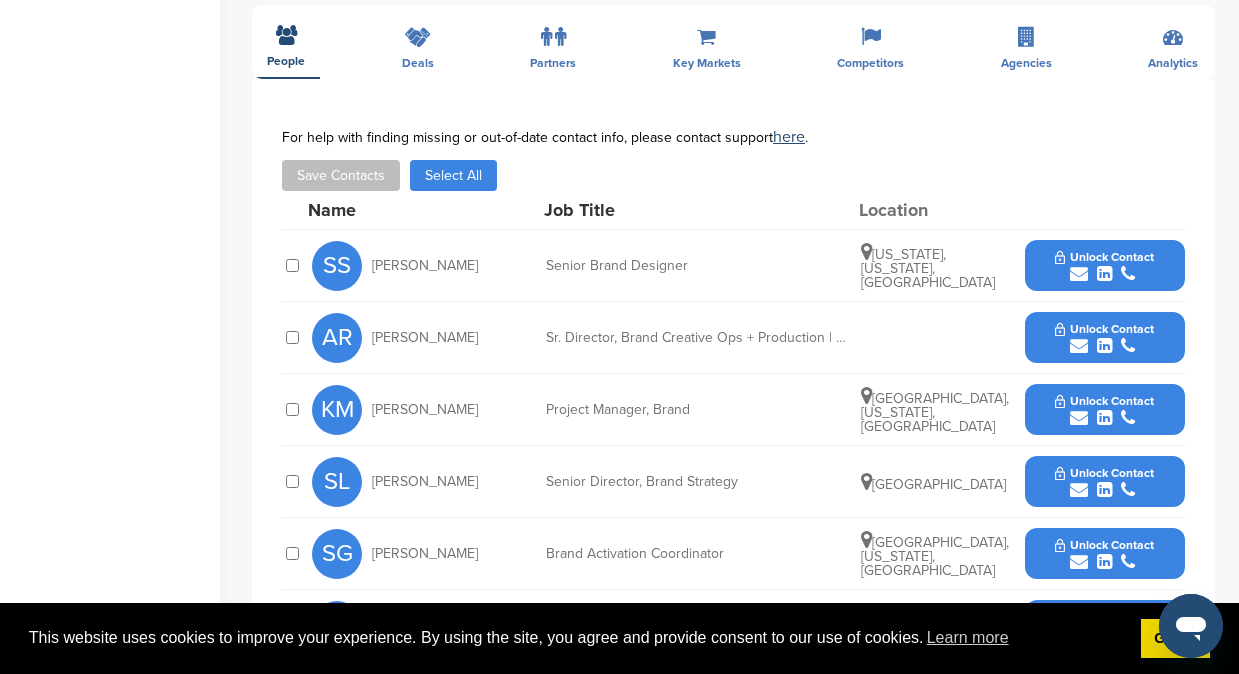 scroll, scrollTop: 287, scrollLeft: 0, axis: vertical 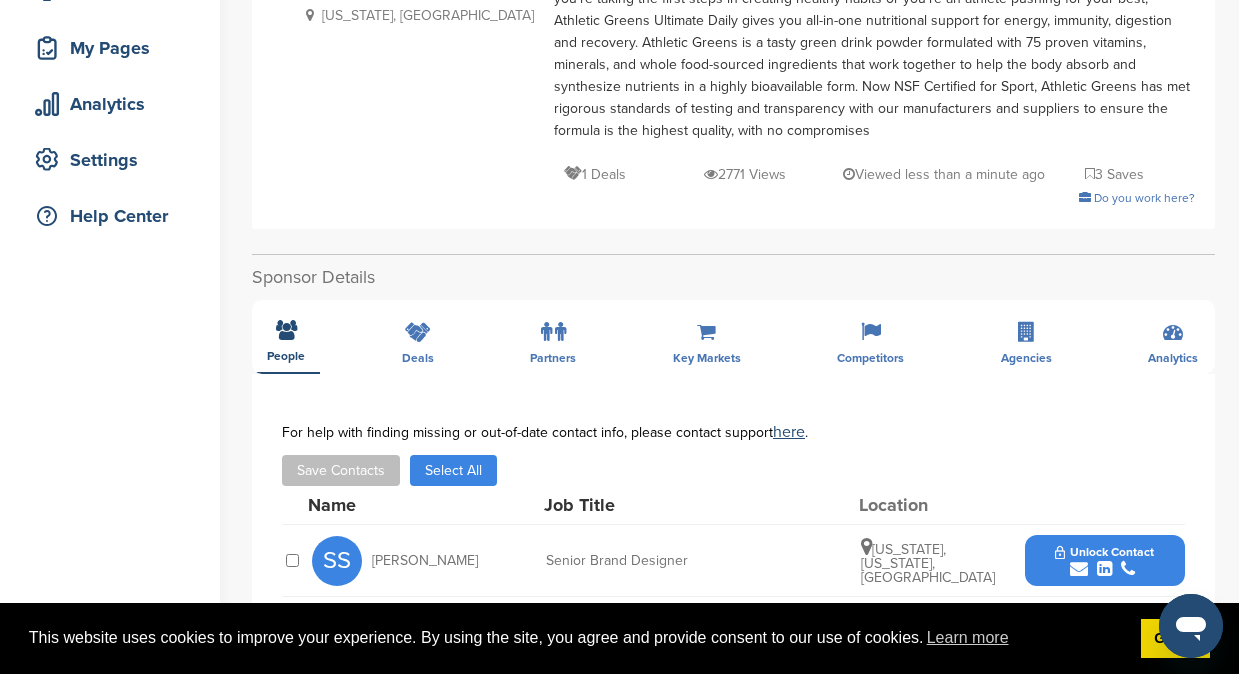 click on "**********" at bounding box center (733, 782) 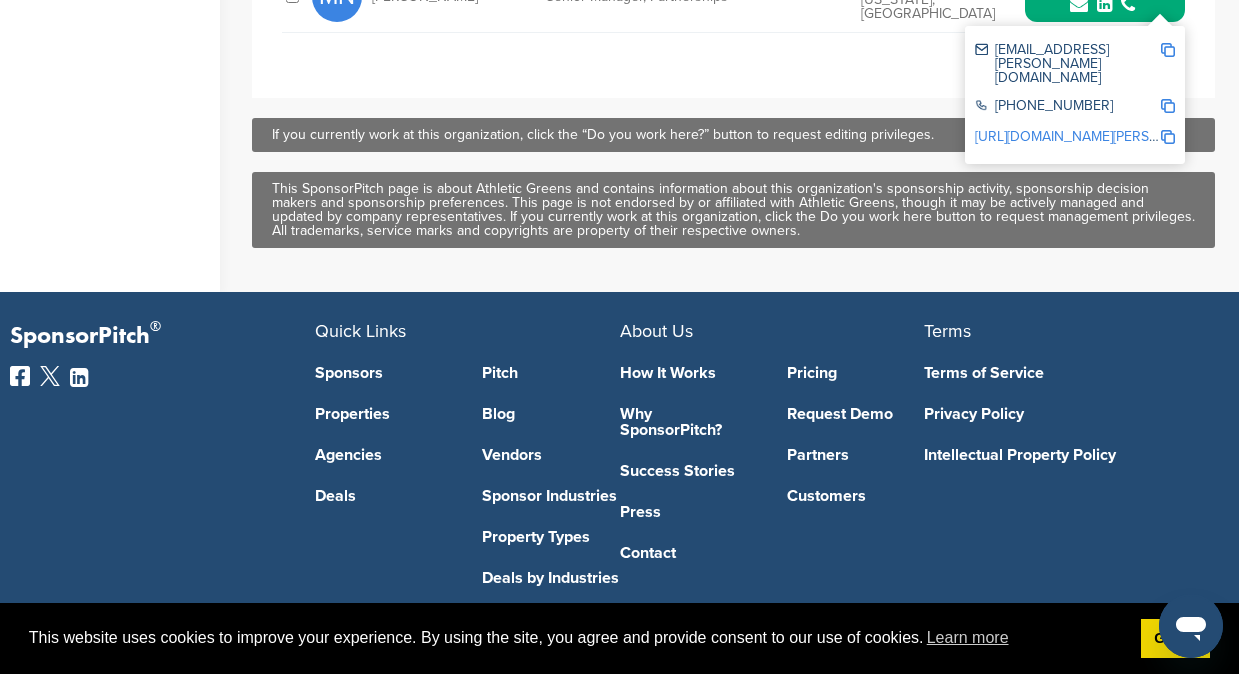 scroll, scrollTop: 1379, scrollLeft: 0, axis: vertical 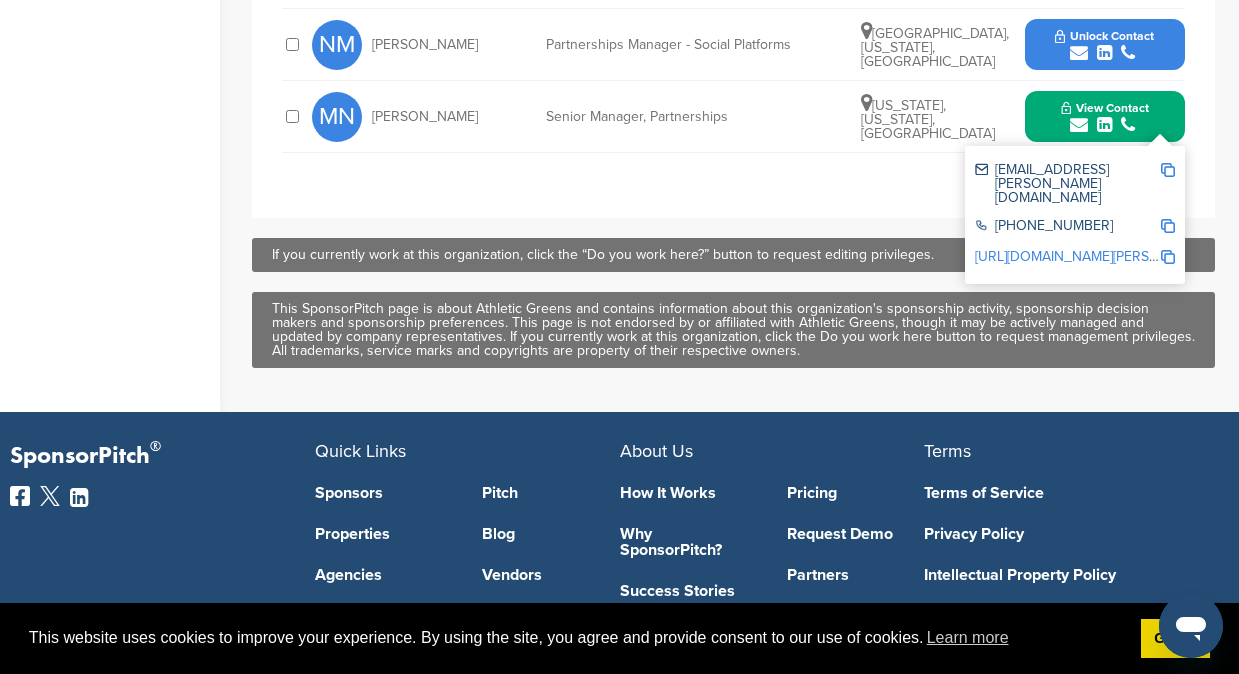 click on "**********" at bounding box center (733, -250) 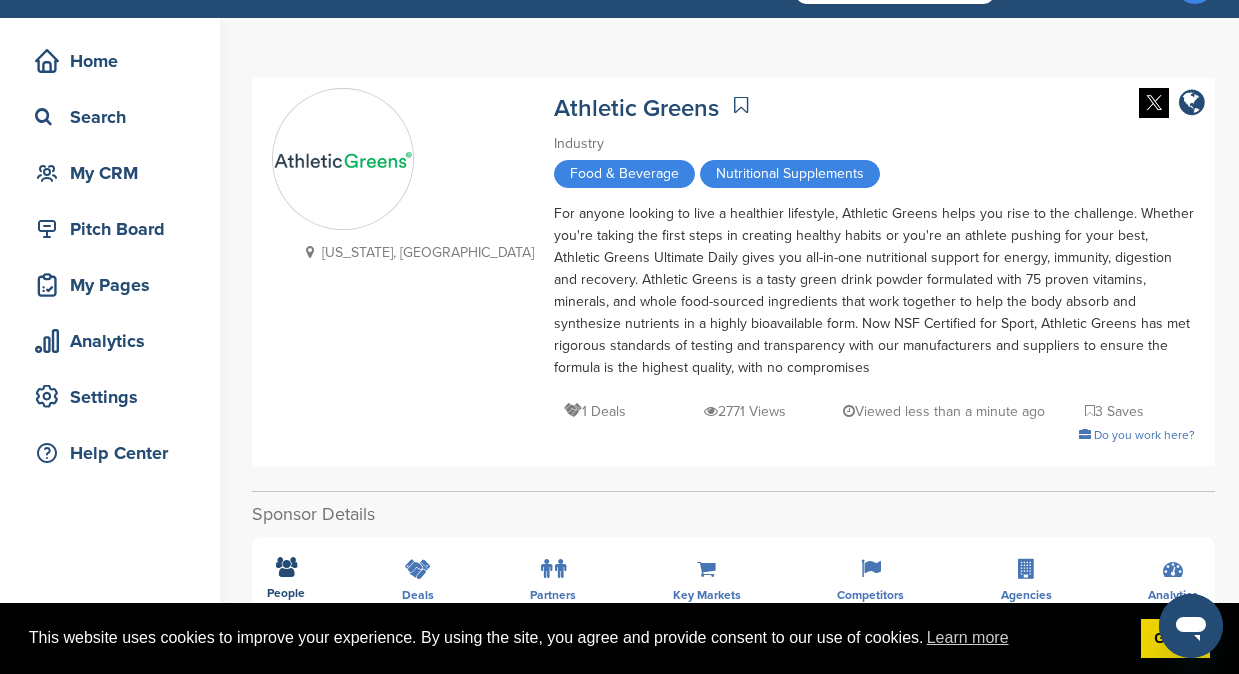 scroll, scrollTop: 0, scrollLeft: 0, axis: both 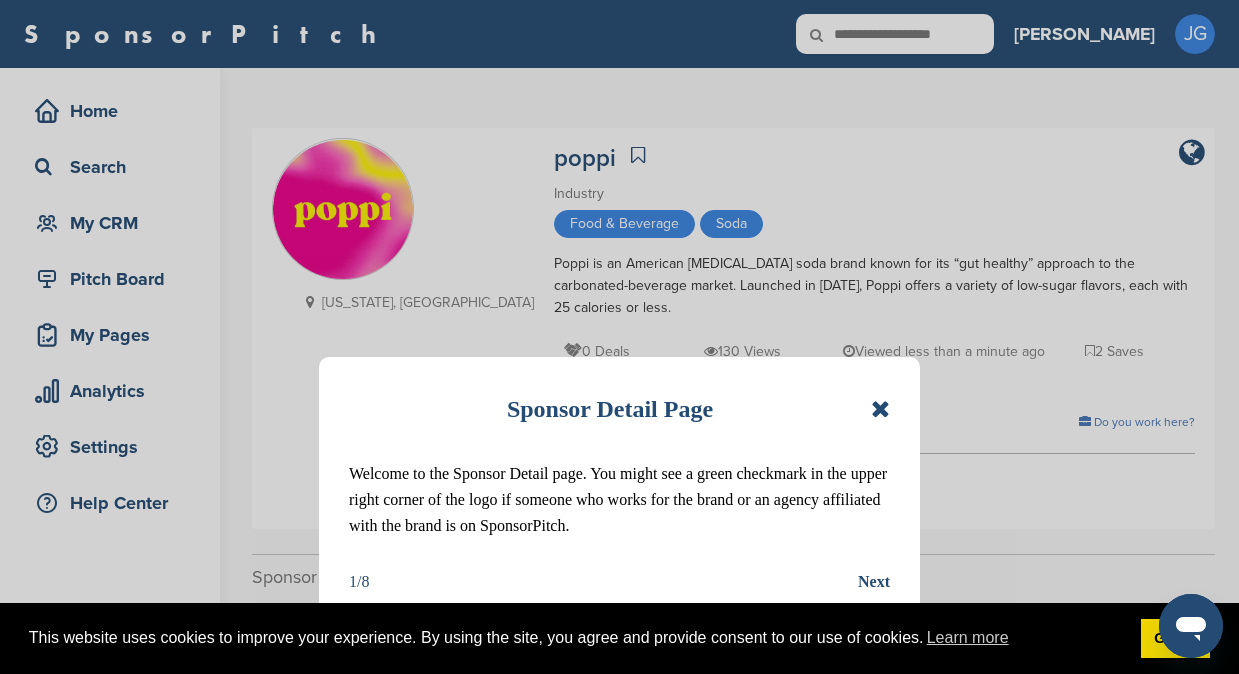 click at bounding box center [880, 409] 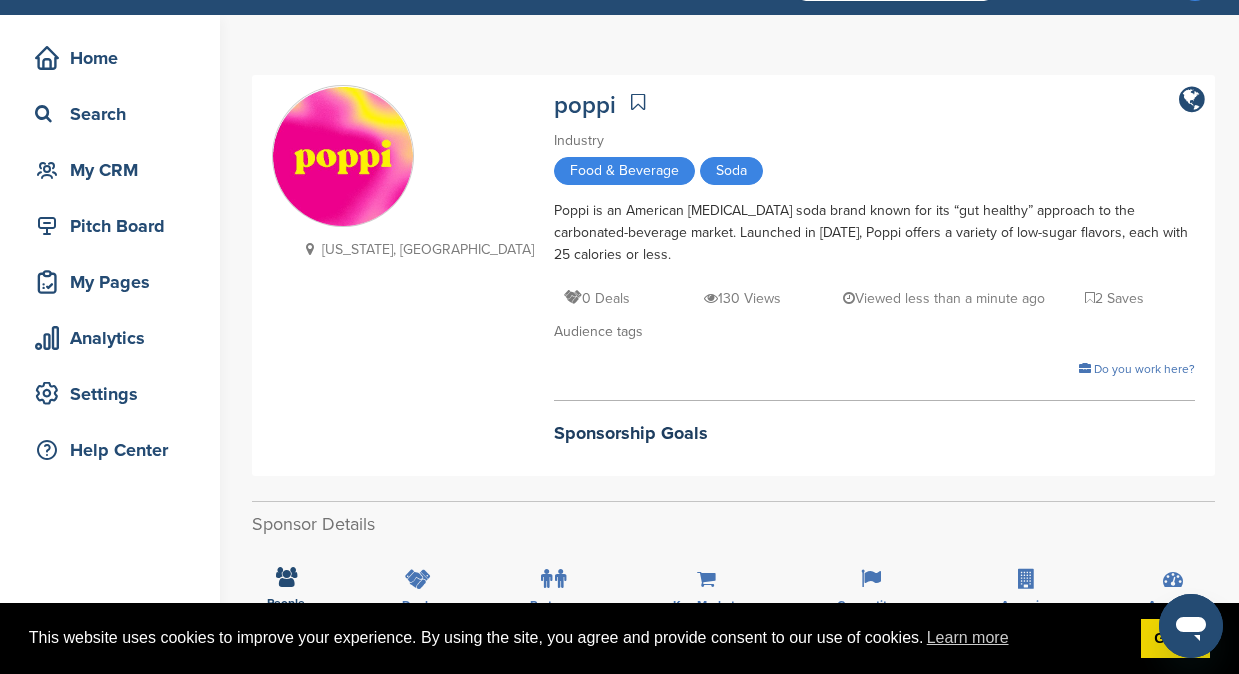 scroll, scrollTop: 296, scrollLeft: 0, axis: vertical 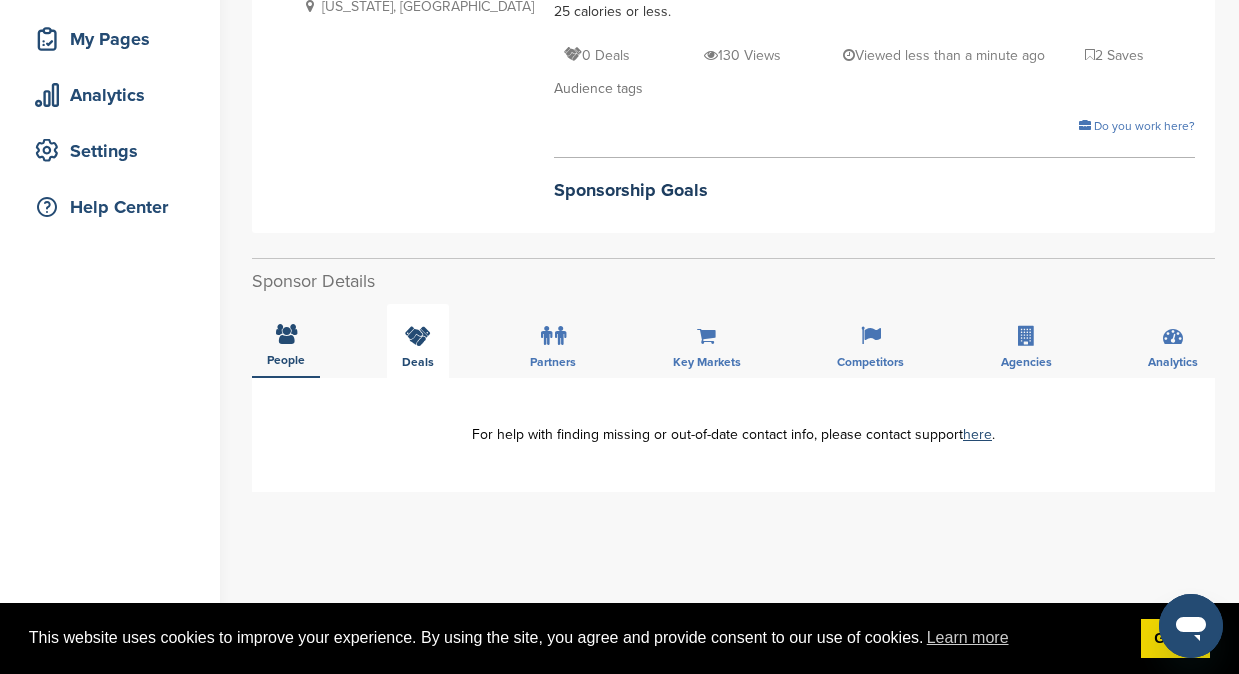 click on "Deals" at bounding box center (418, 341) 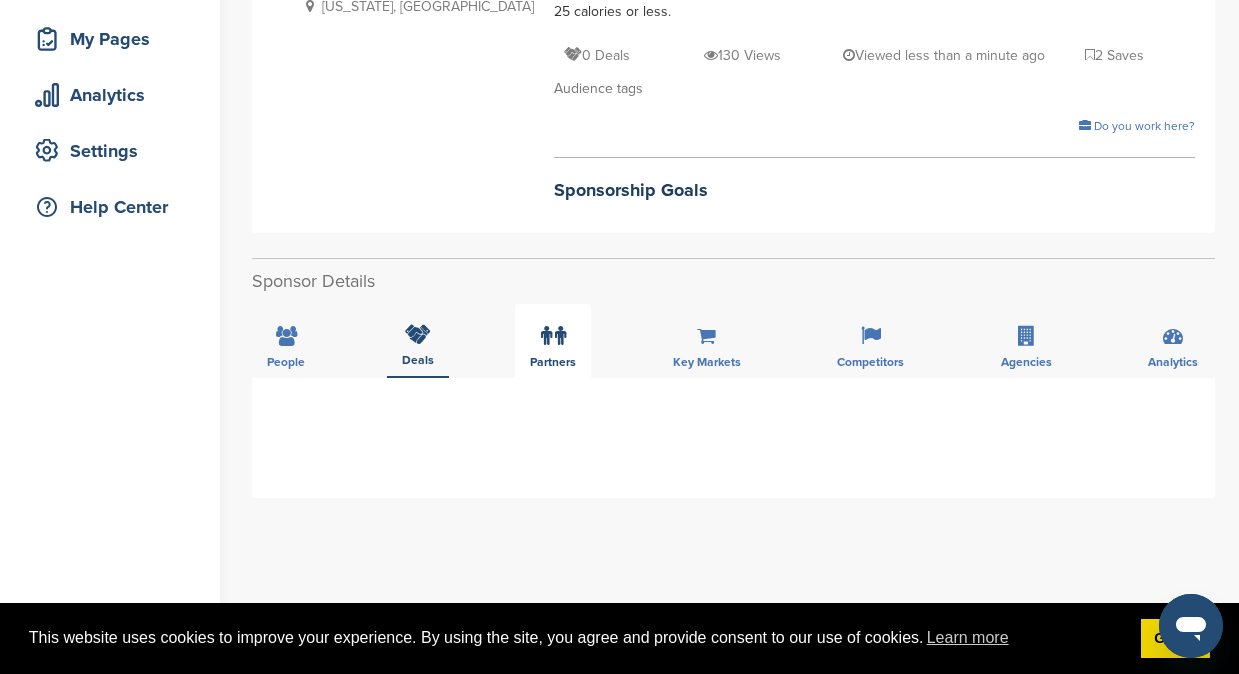 click at bounding box center [553, 336] 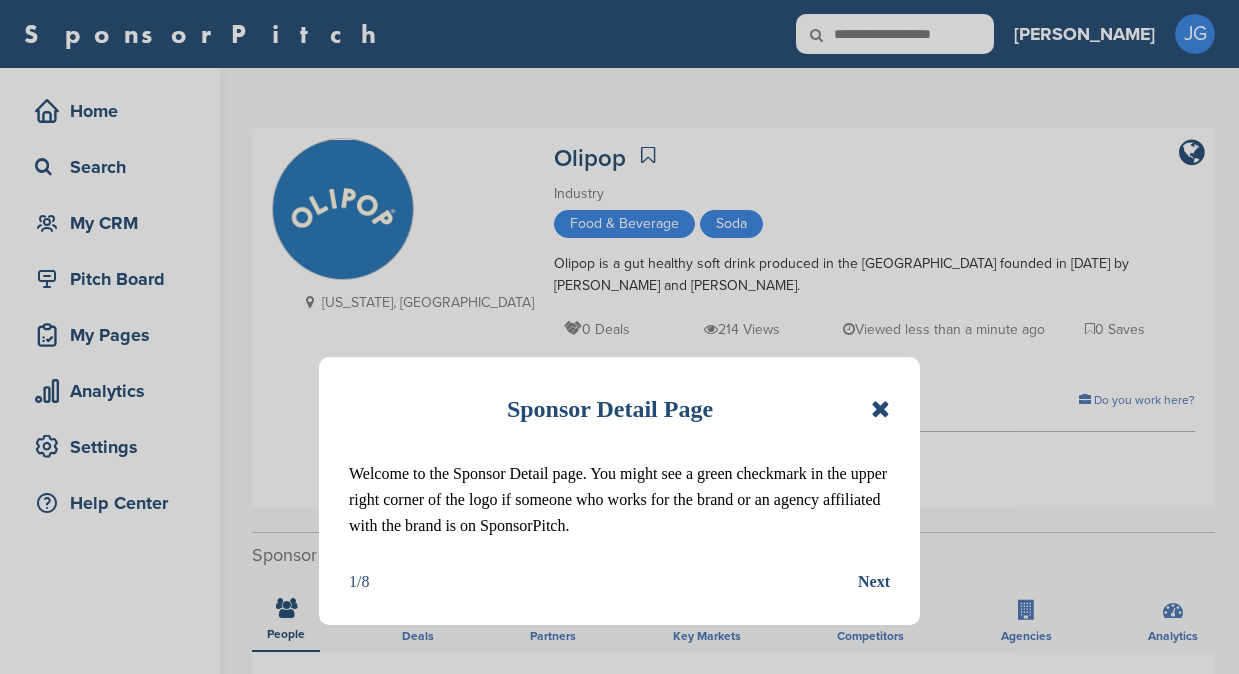 scroll, scrollTop: 0, scrollLeft: 0, axis: both 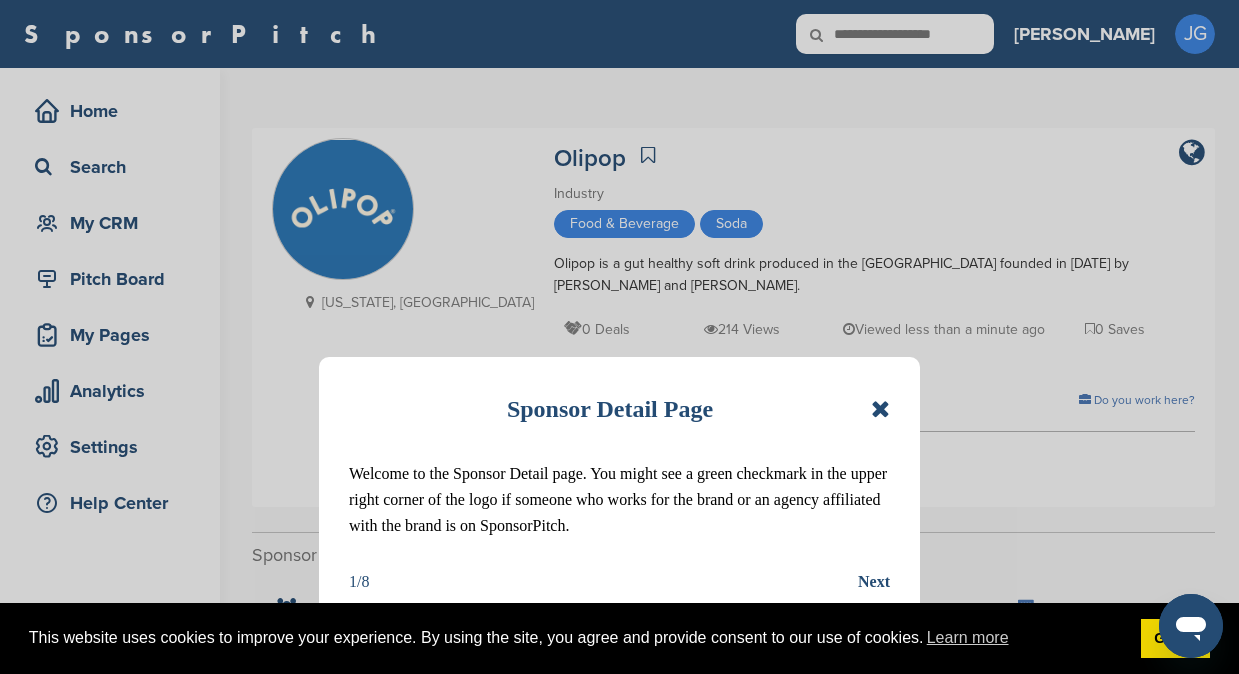 click at bounding box center [880, 409] 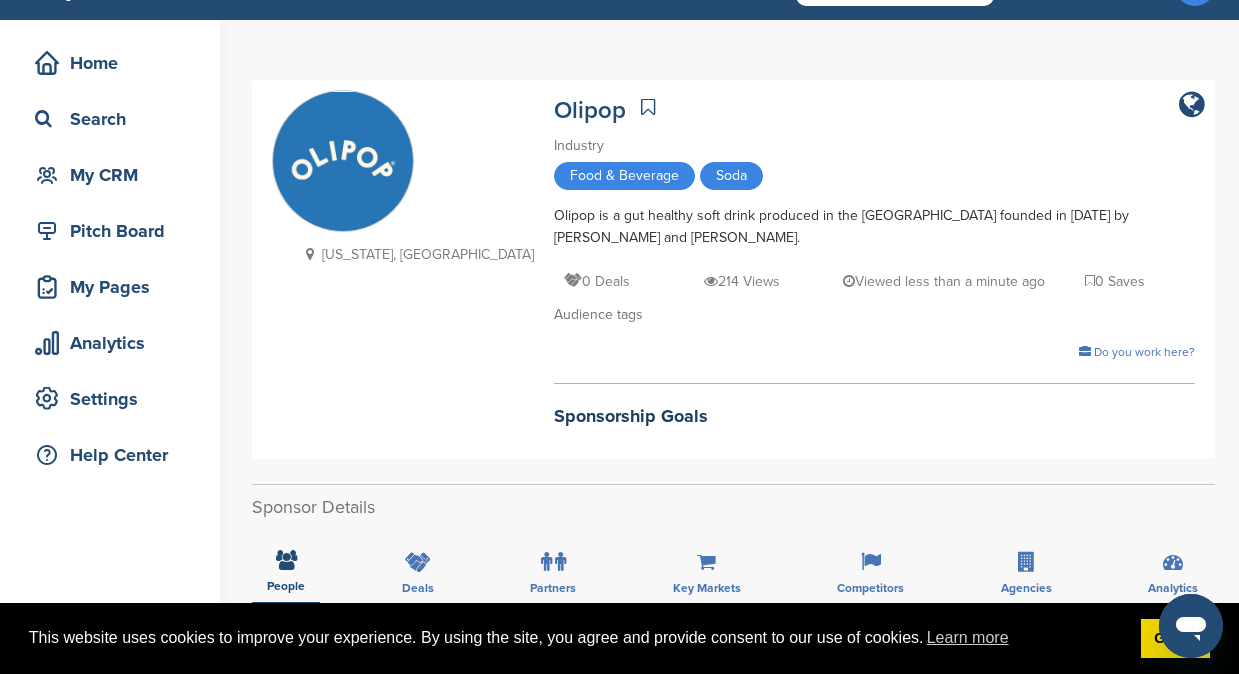 scroll, scrollTop: 310, scrollLeft: 0, axis: vertical 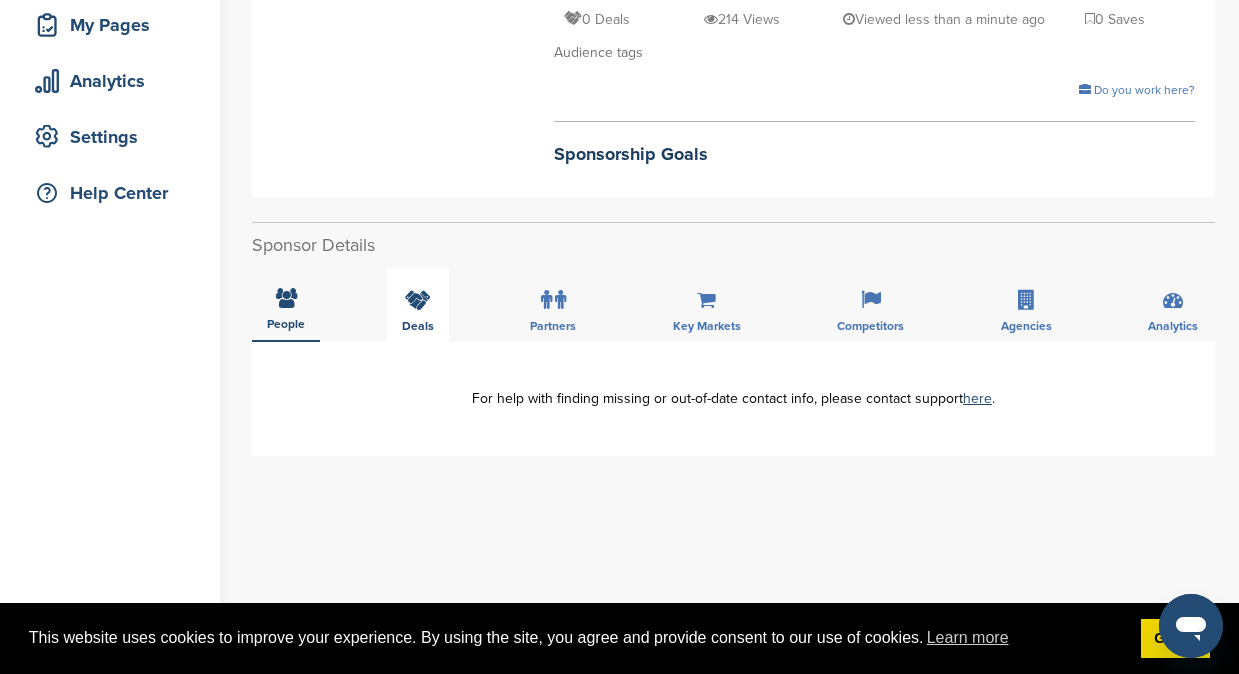 click at bounding box center (418, 300) 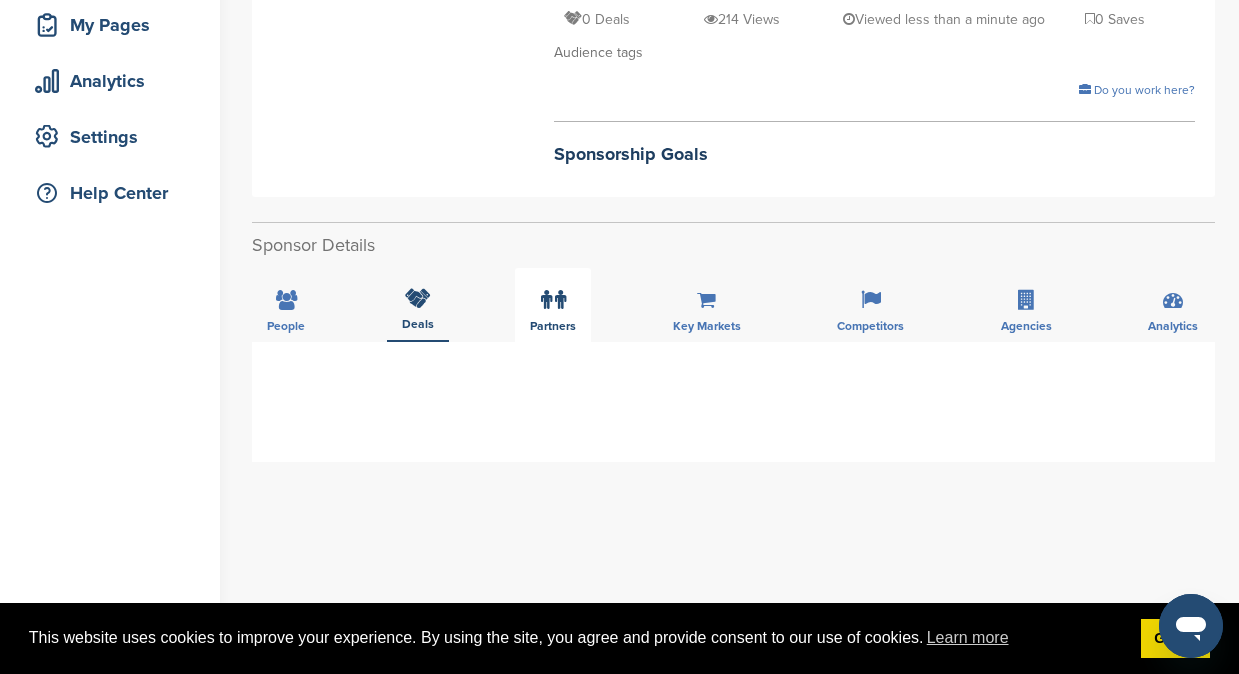 click at bounding box center (560, 300) 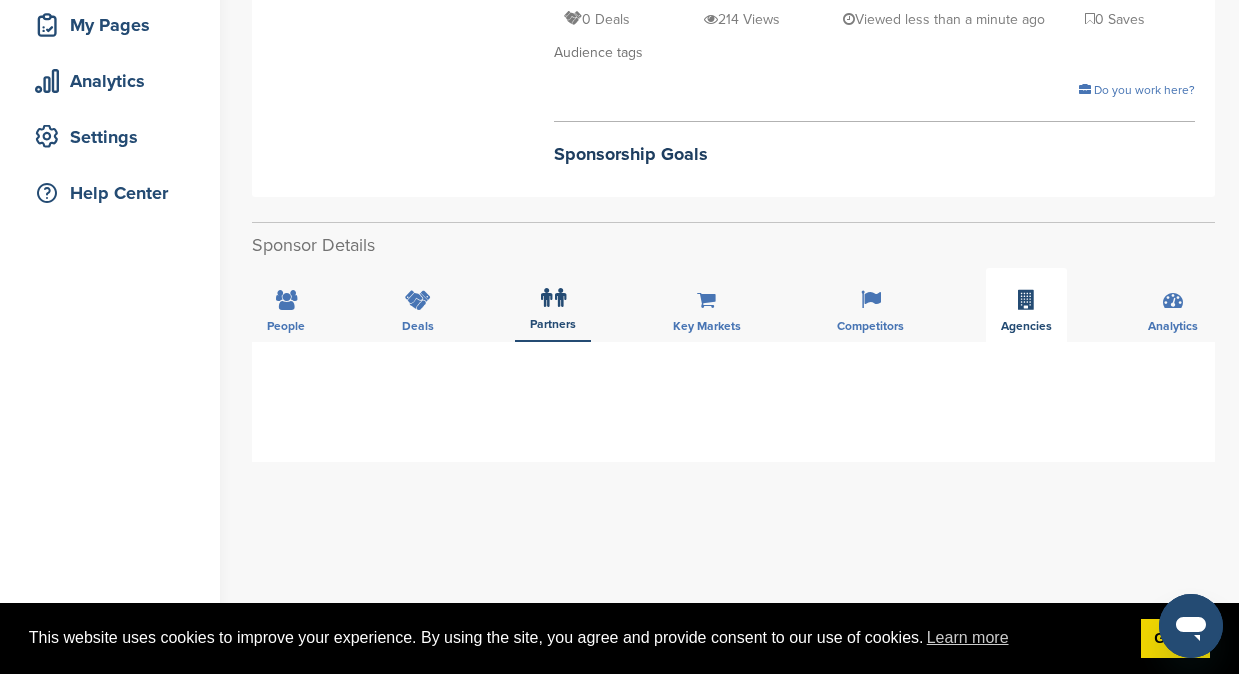 click on "Agencies" at bounding box center [1026, 305] 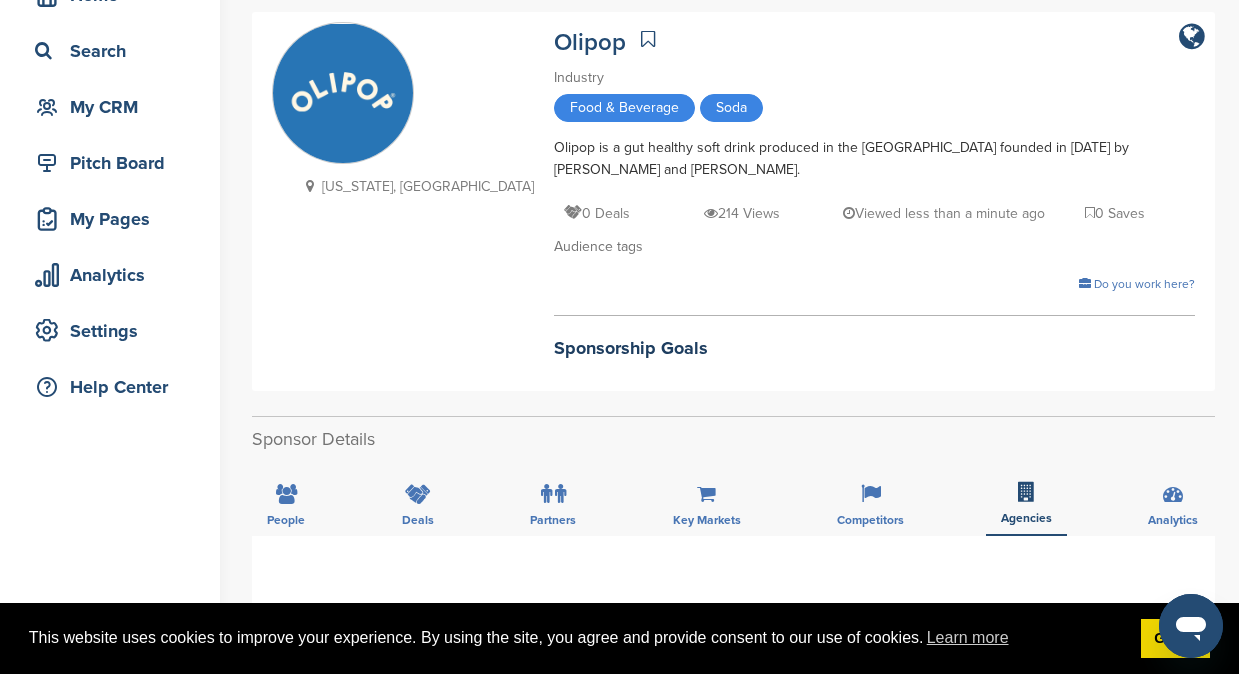 scroll, scrollTop: 0, scrollLeft: 0, axis: both 